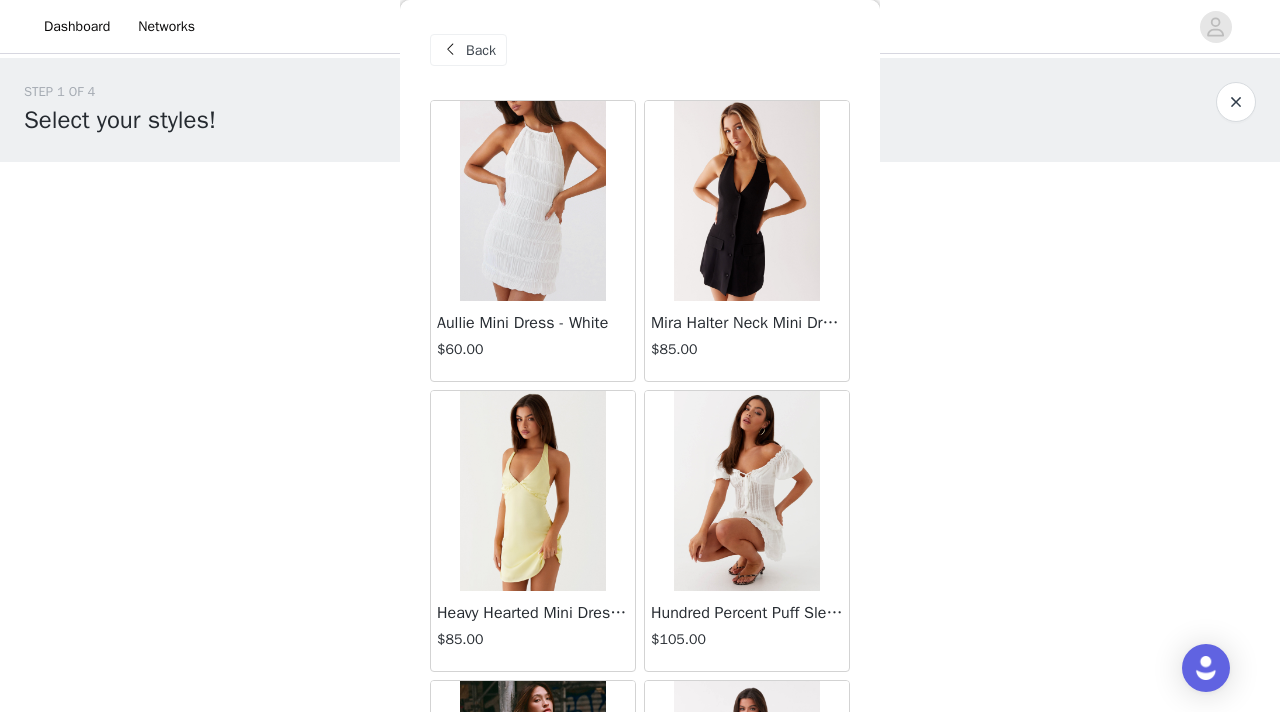 scroll, scrollTop: 337, scrollLeft: 0, axis: vertical 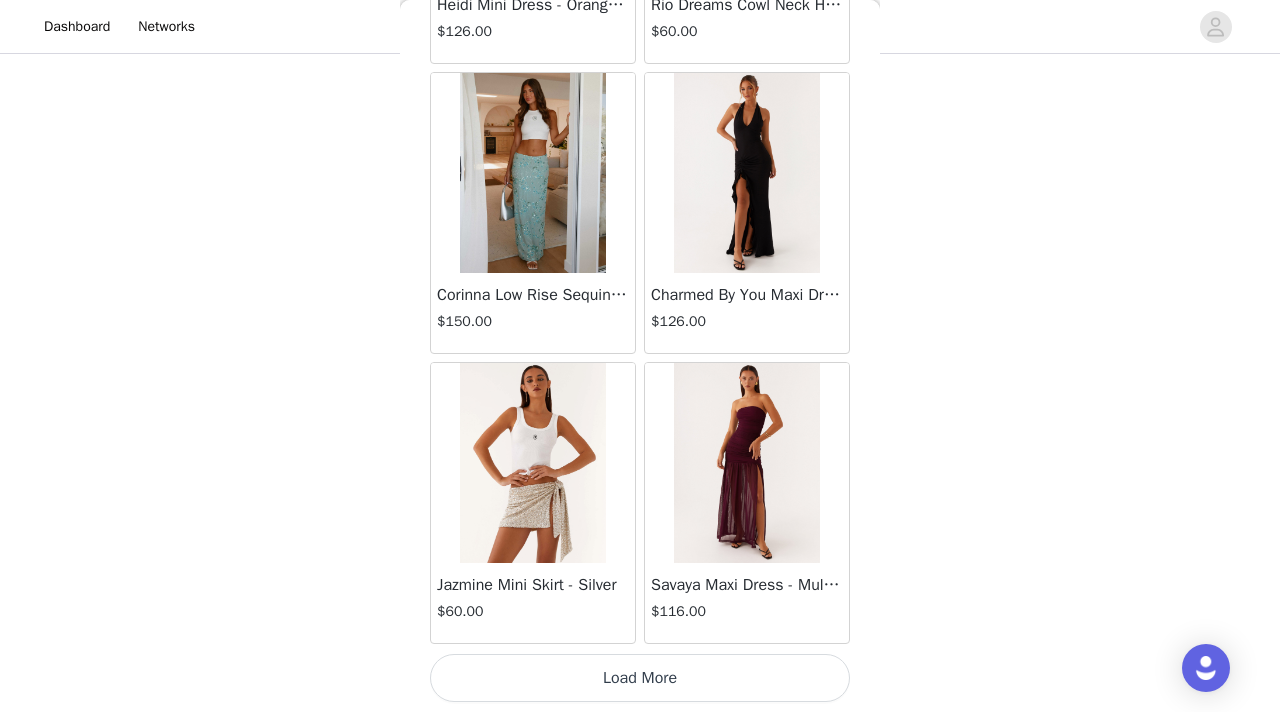 click on "Load More" at bounding box center [640, 678] 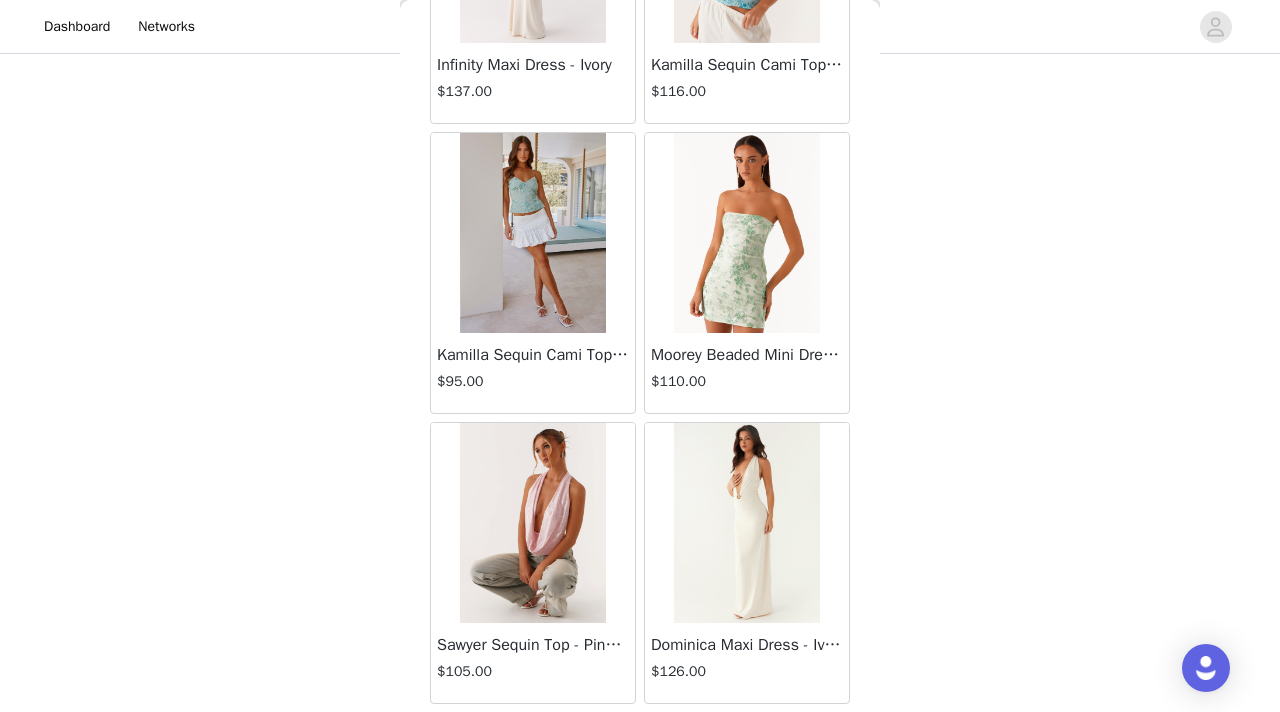 scroll, scrollTop: 37148, scrollLeft: 0, axis: vertical 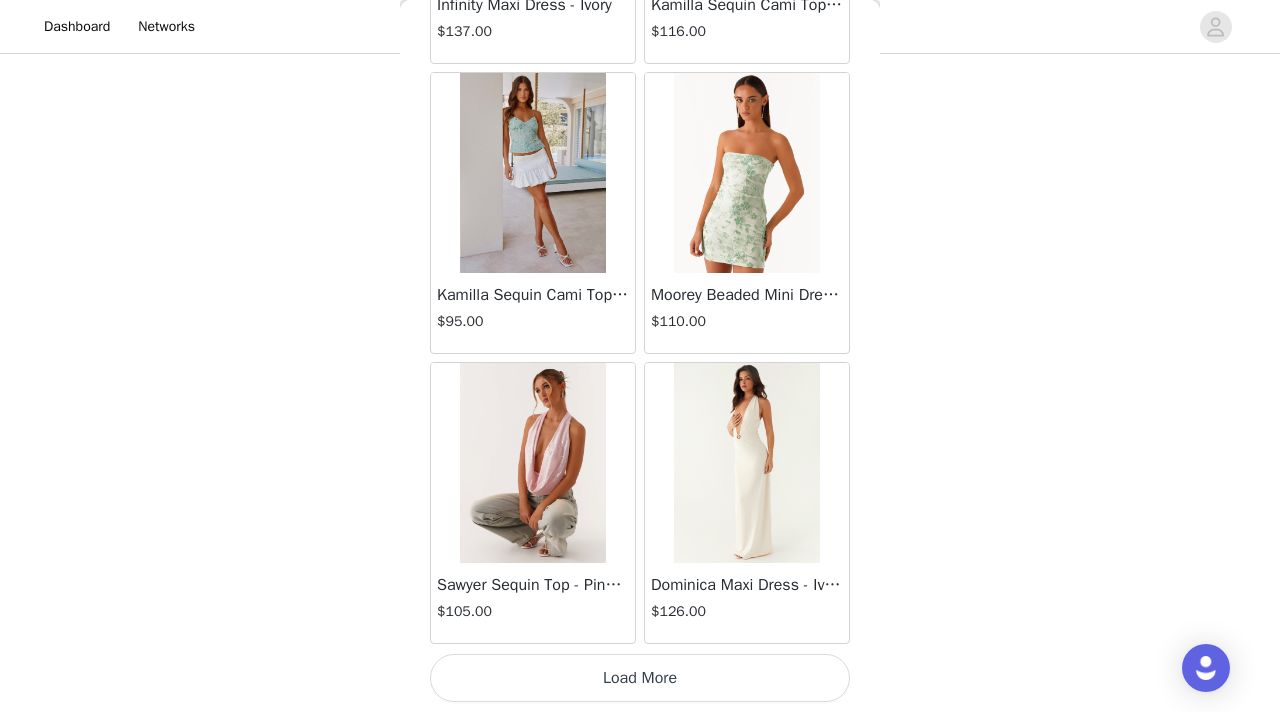 click on "Load More" at bounding box center (640, 678) 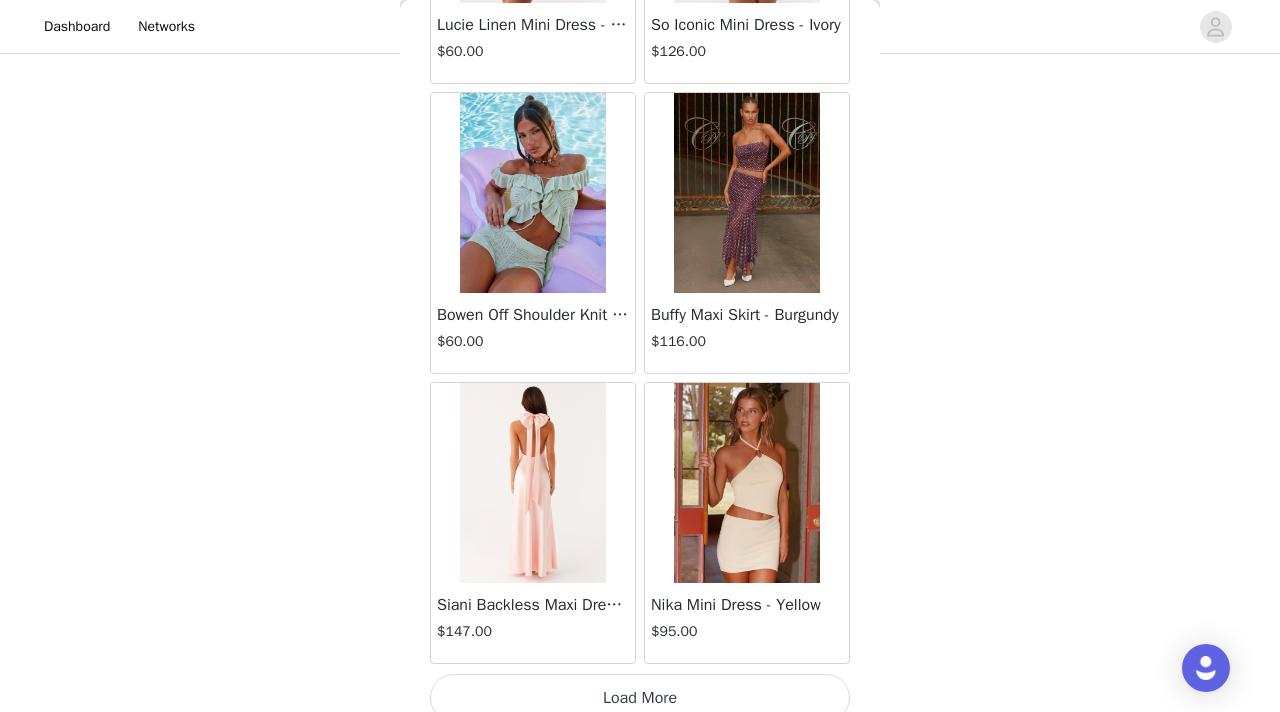 scroll, scrollTop: 40048, scrollLeft: 0, axis: vertical 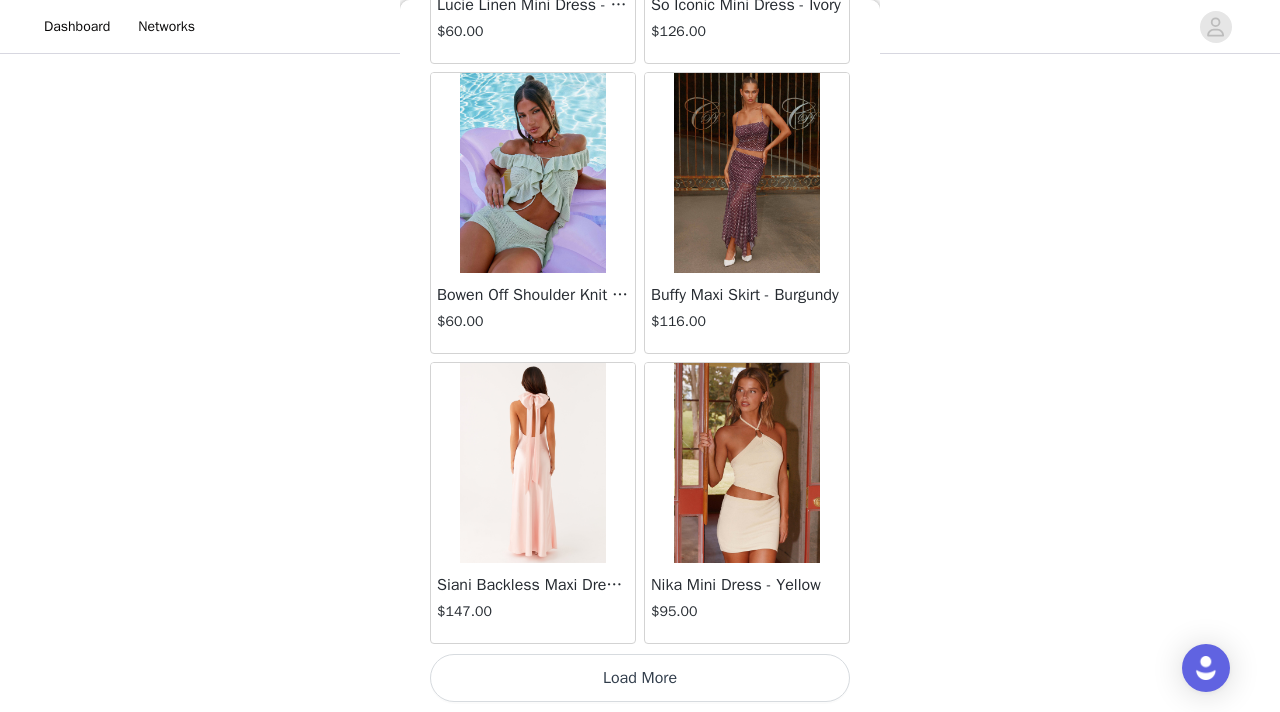 click on "Load More" at bounding box center [640, 678] 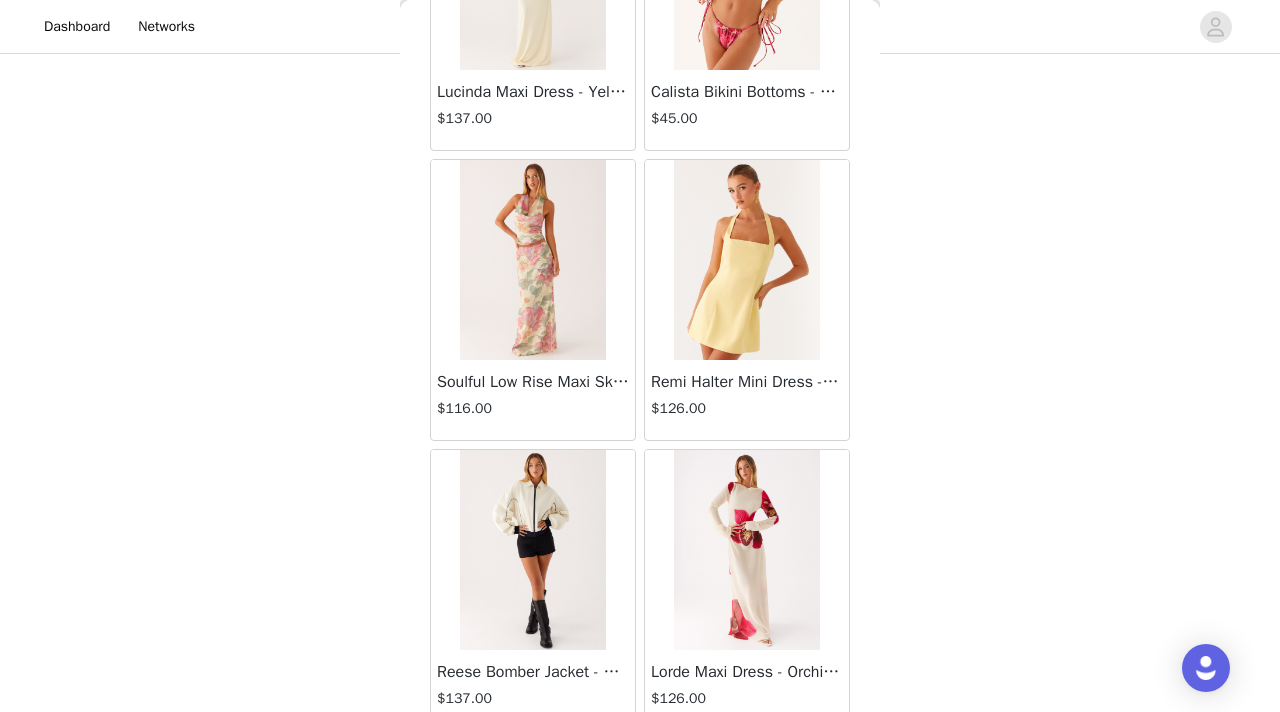 scroll, scrollTop: 42948, scrollLeft: 0, axis: vertical 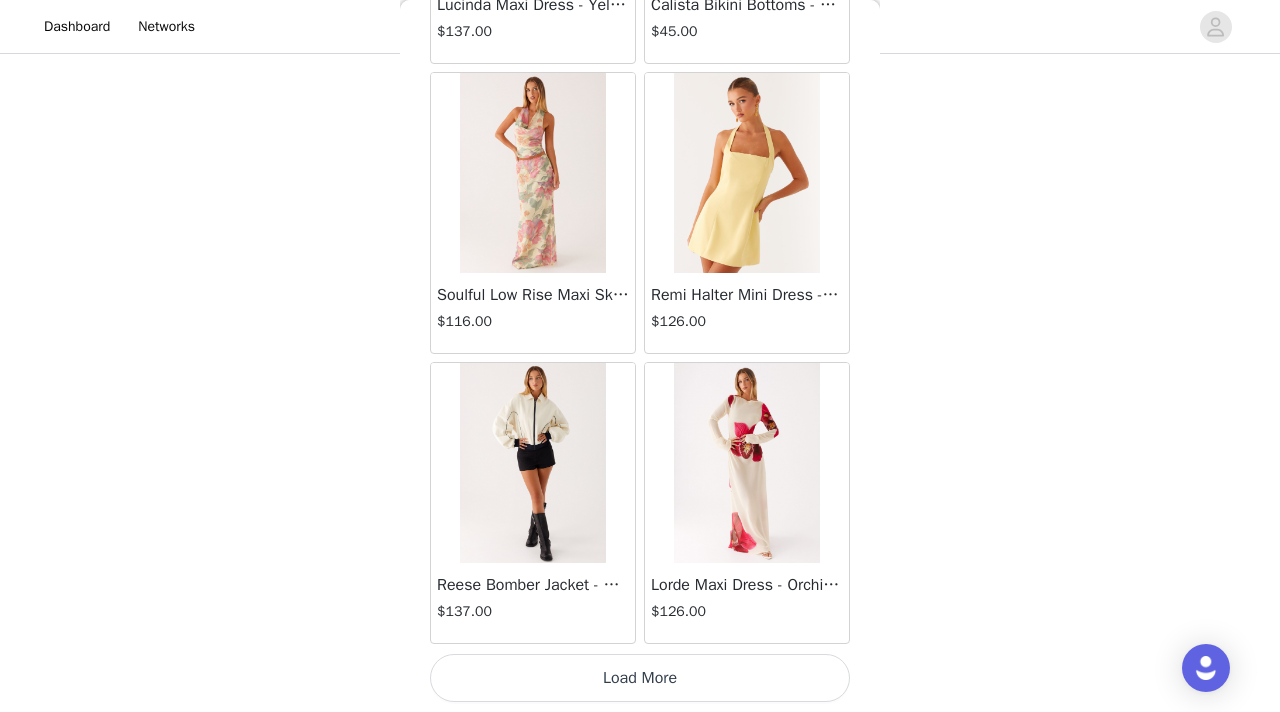 click on "Load More" at bounding box center (640, 678) 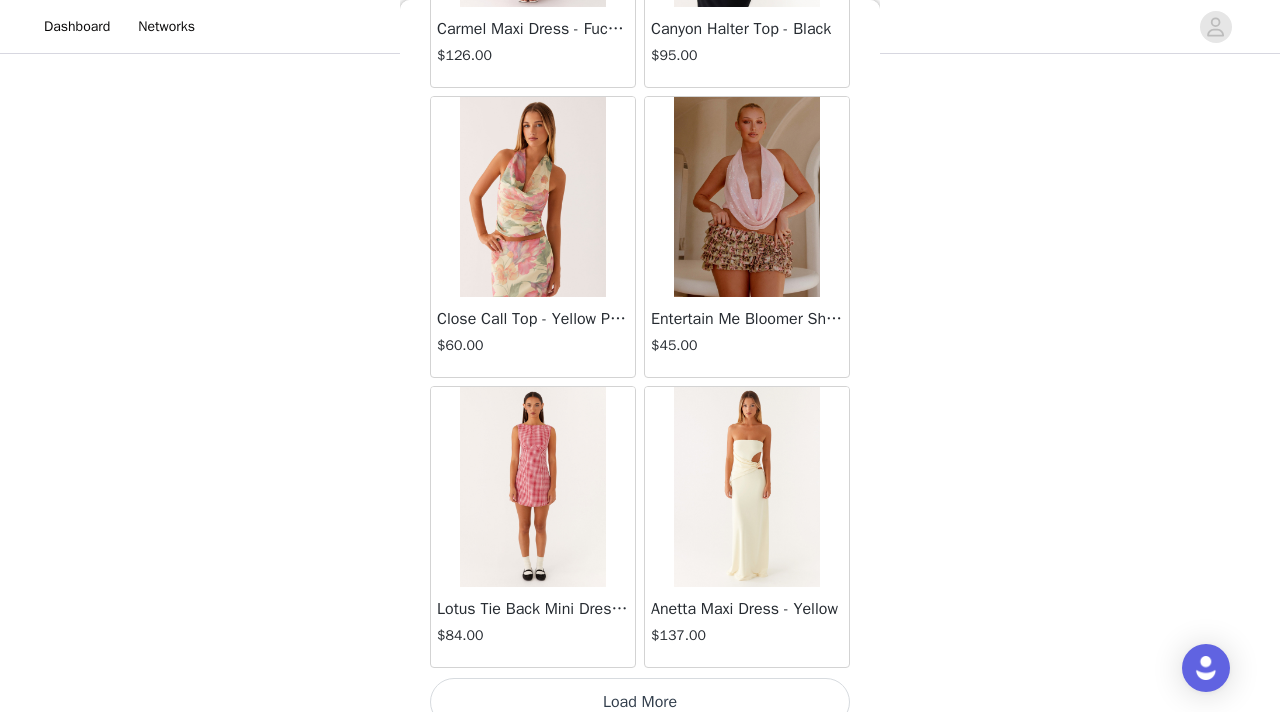 scroll, scrollTop: 45848, scrollLeft: 0, axis: vertical 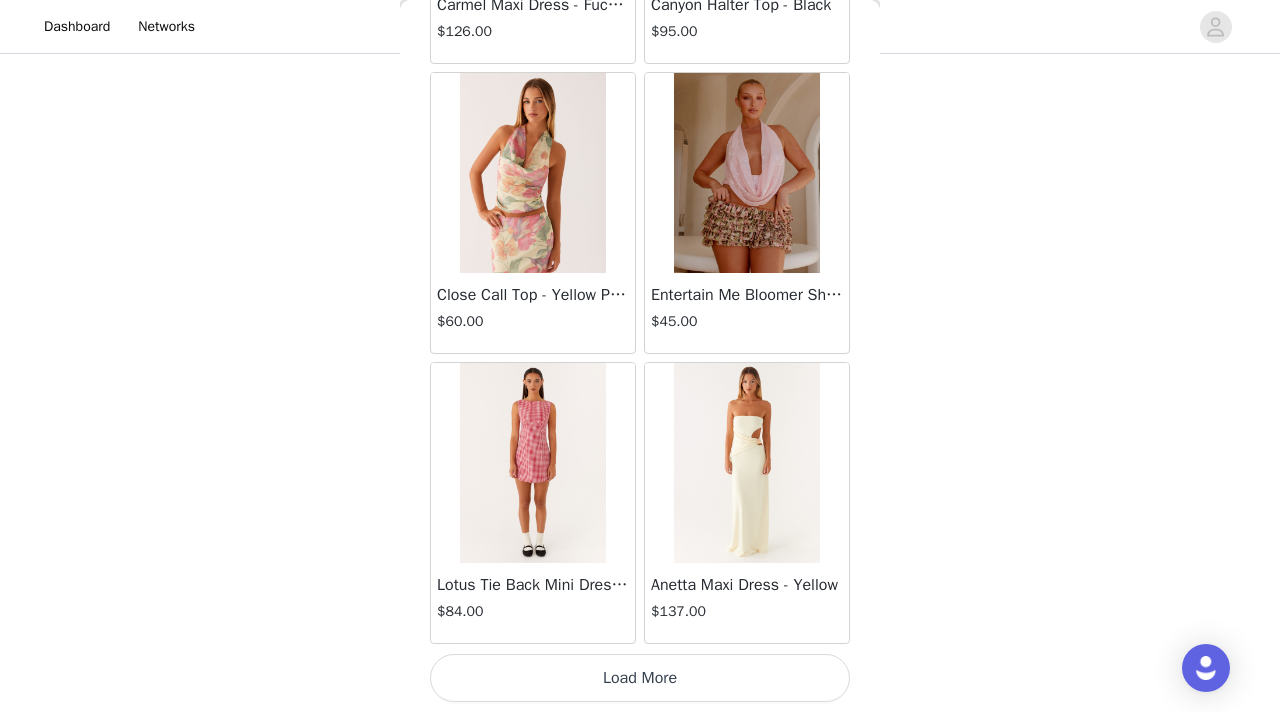 click on "Load More" at bounding box center (640, 678) 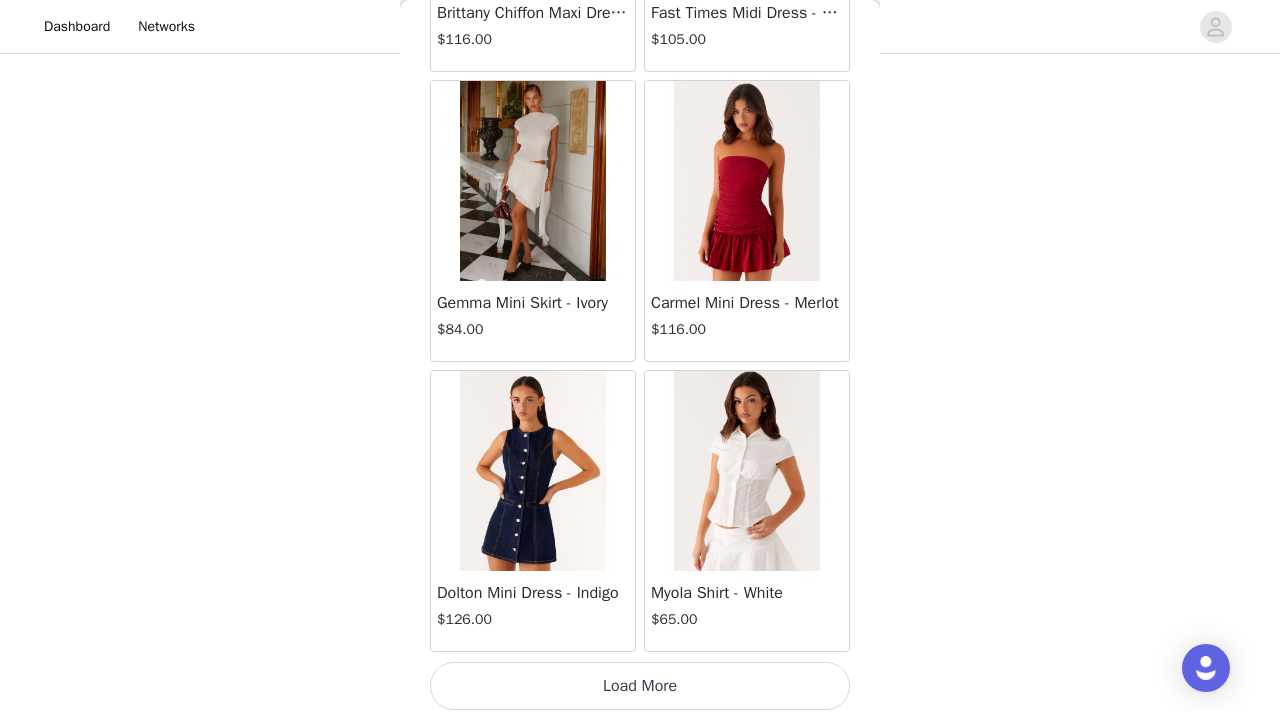 scroll, scrollTop: 48748, scrollLeft: 0, axis: vertical 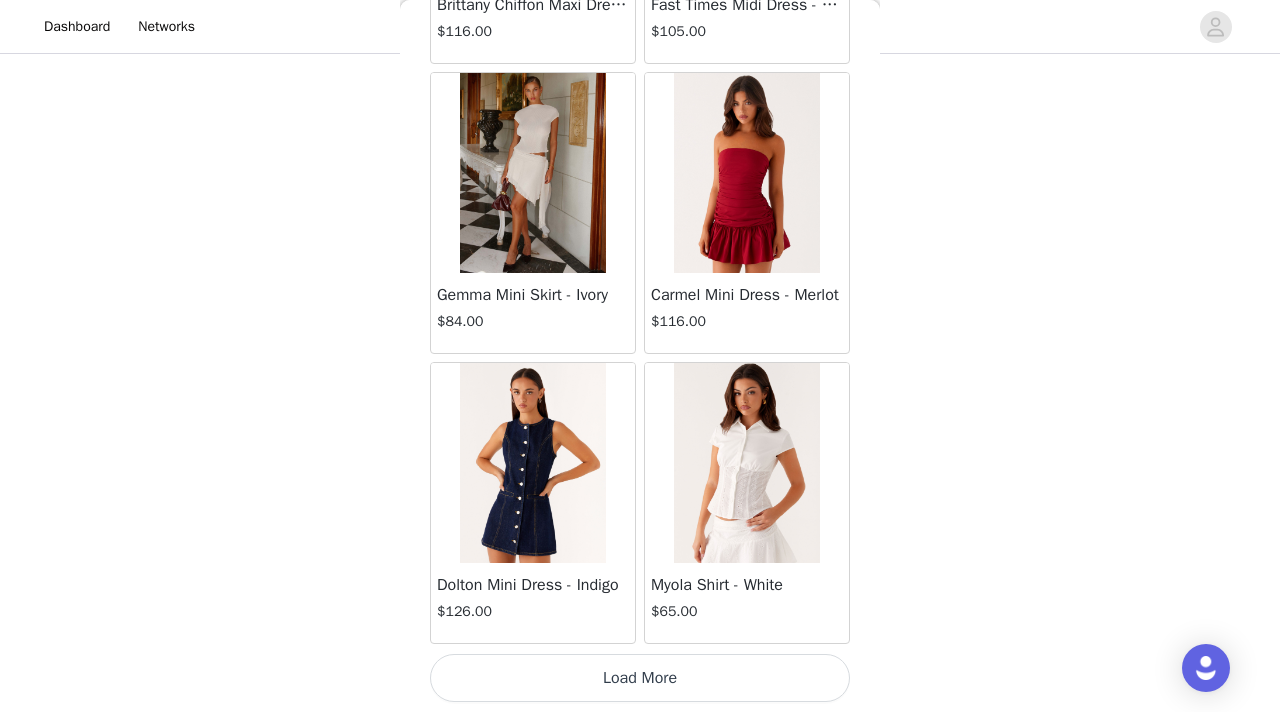 click on "Load More" at bounding box center [640, 678] 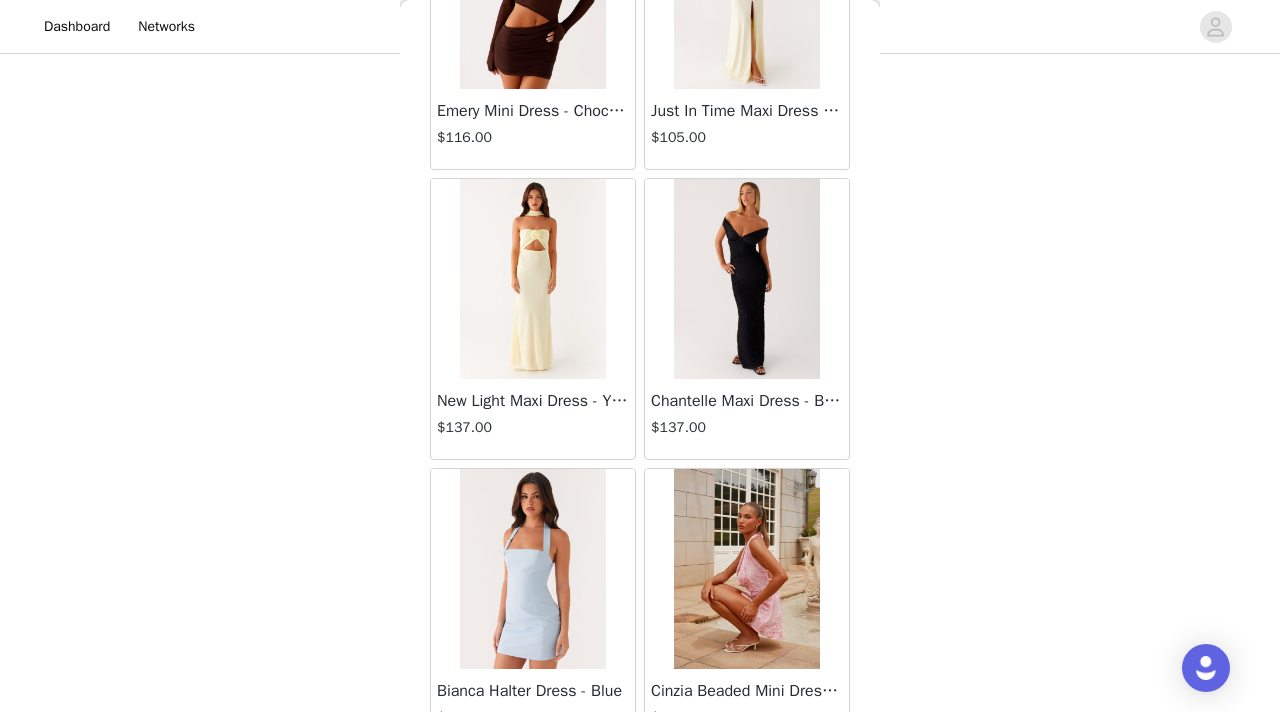 scroll, scrollTop: 51648, scrollLeft: 0, axis: vertical 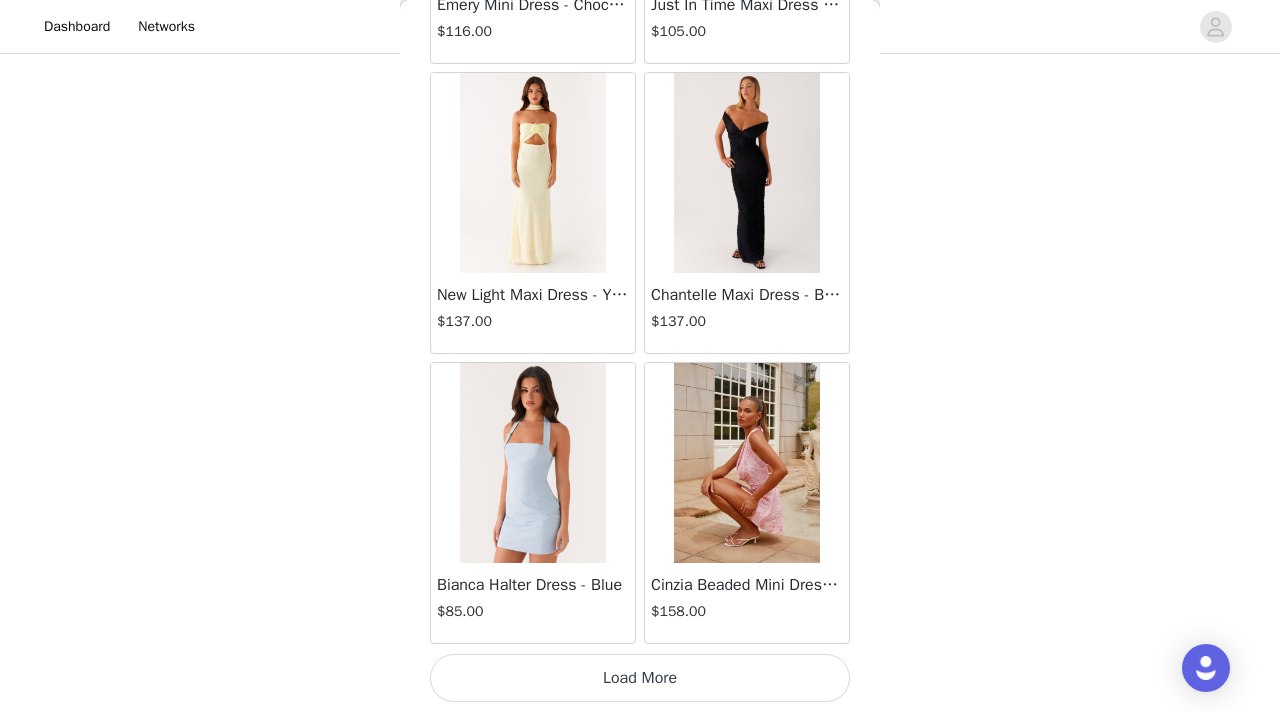 click on "Load More" at bounding box center [640, 678] 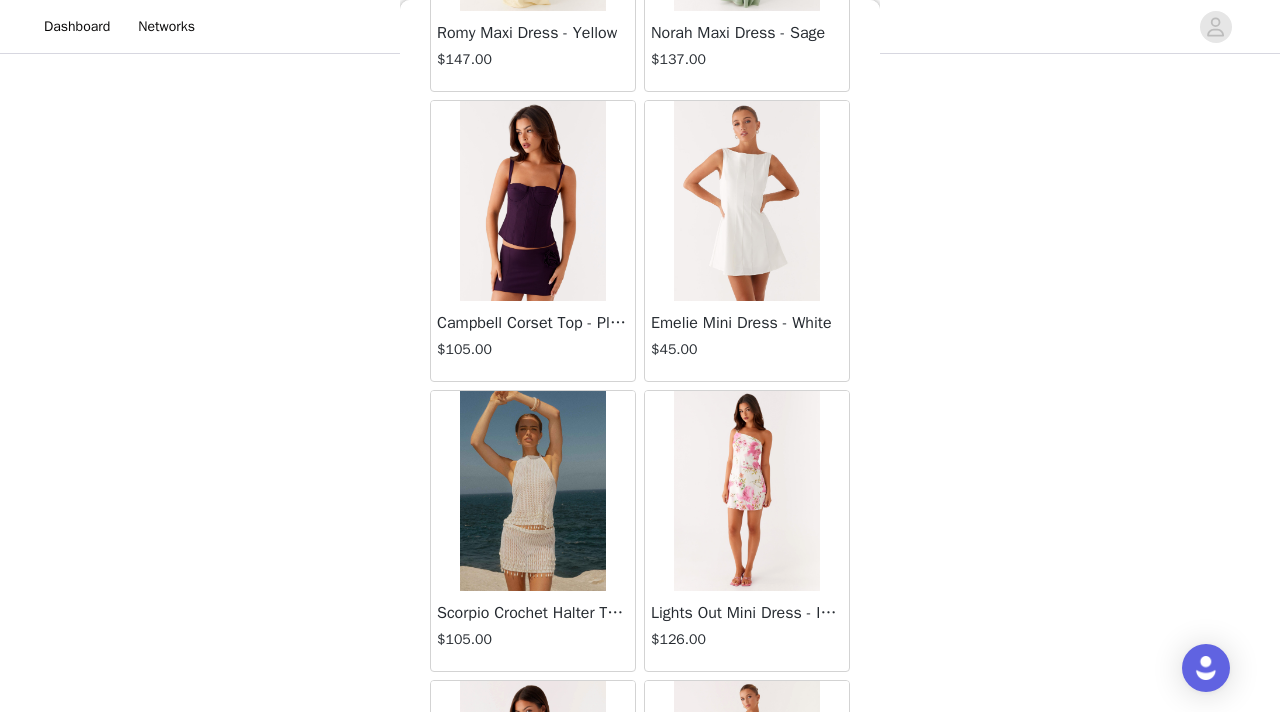 scroll, scrollTop: 54548, scrollLeft: 0, axis: vertical 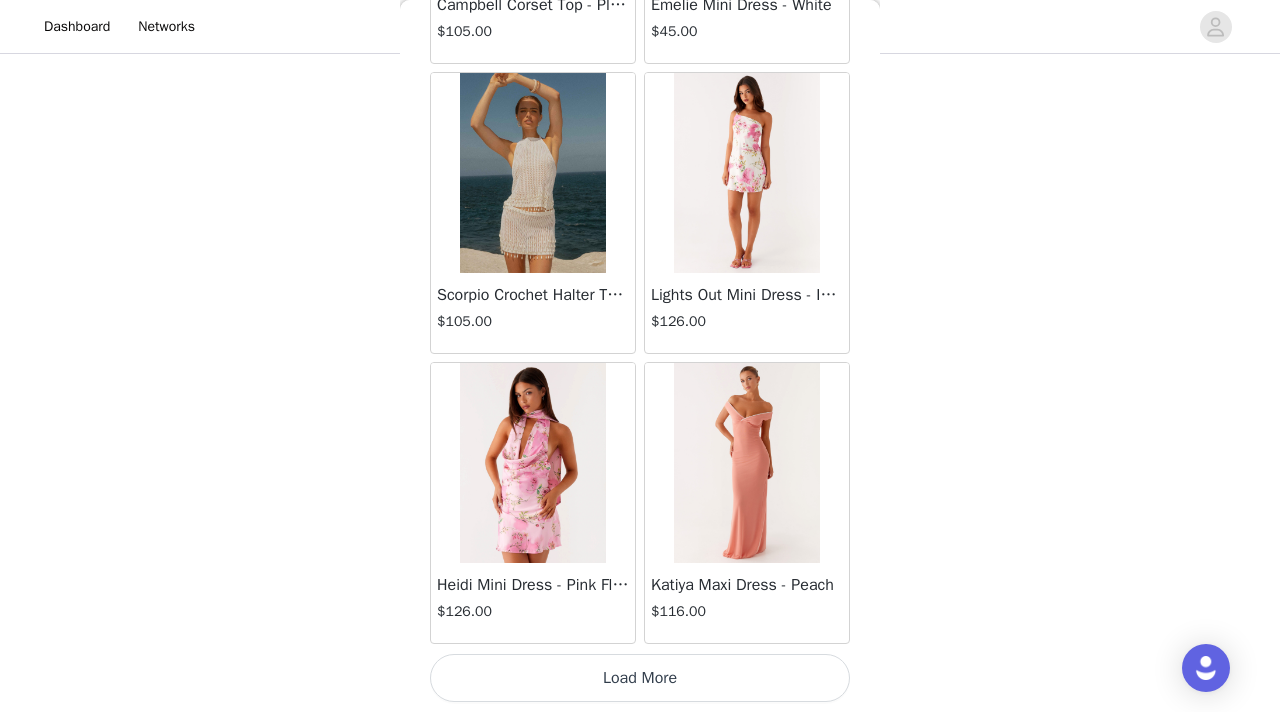 click on "Load More" at bounding box center (640, 678) 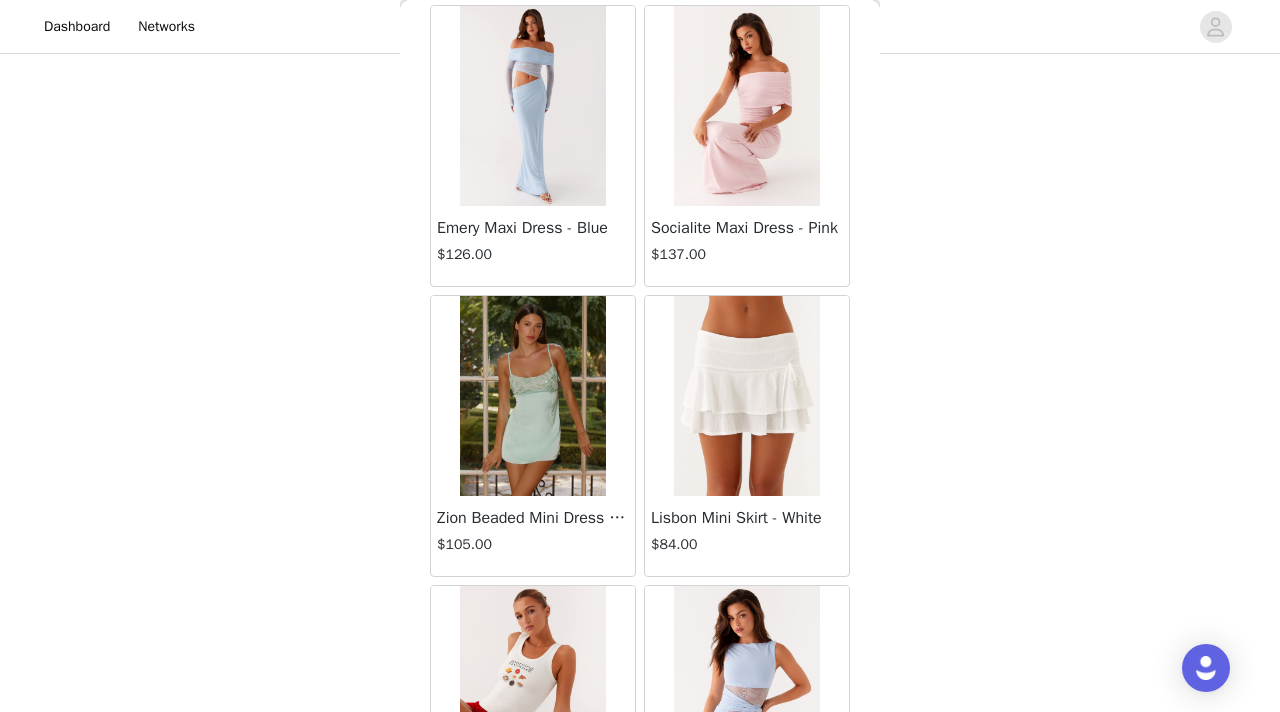 scroll, scrollTop: 57448, scrollLeft: 0, axis: vertical 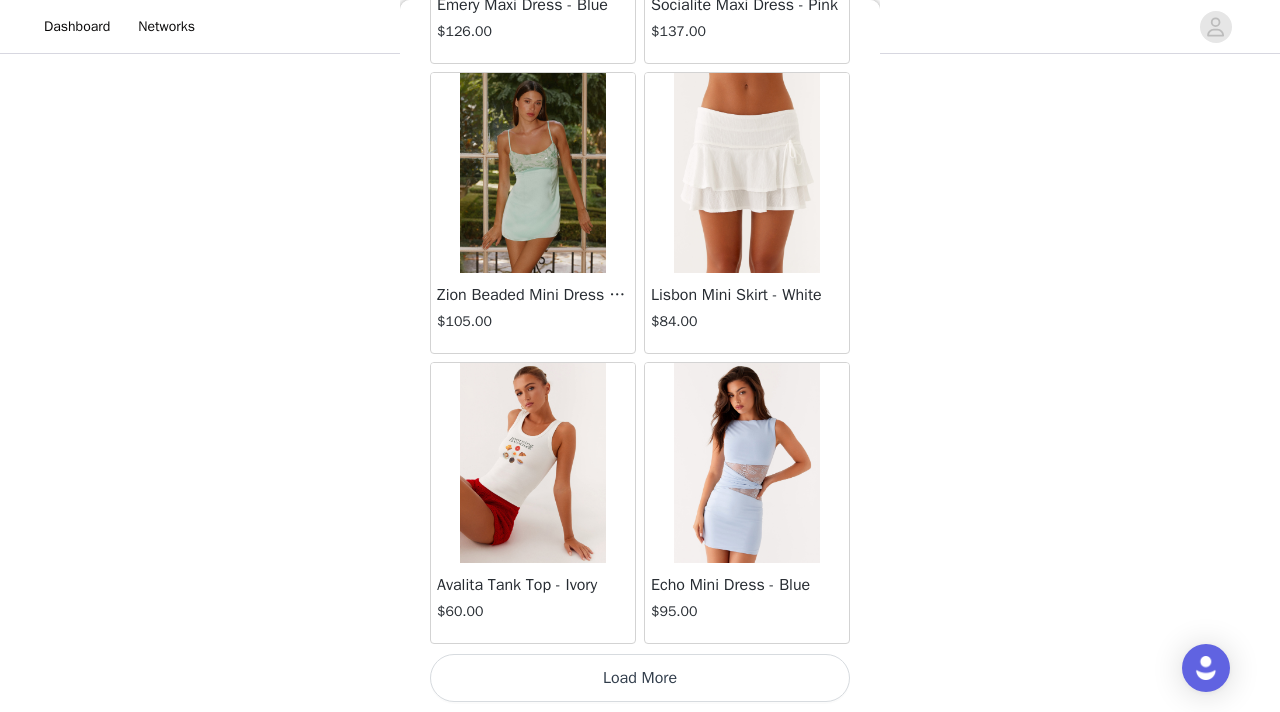 click on "Load More" at bounding box center [640, 678] 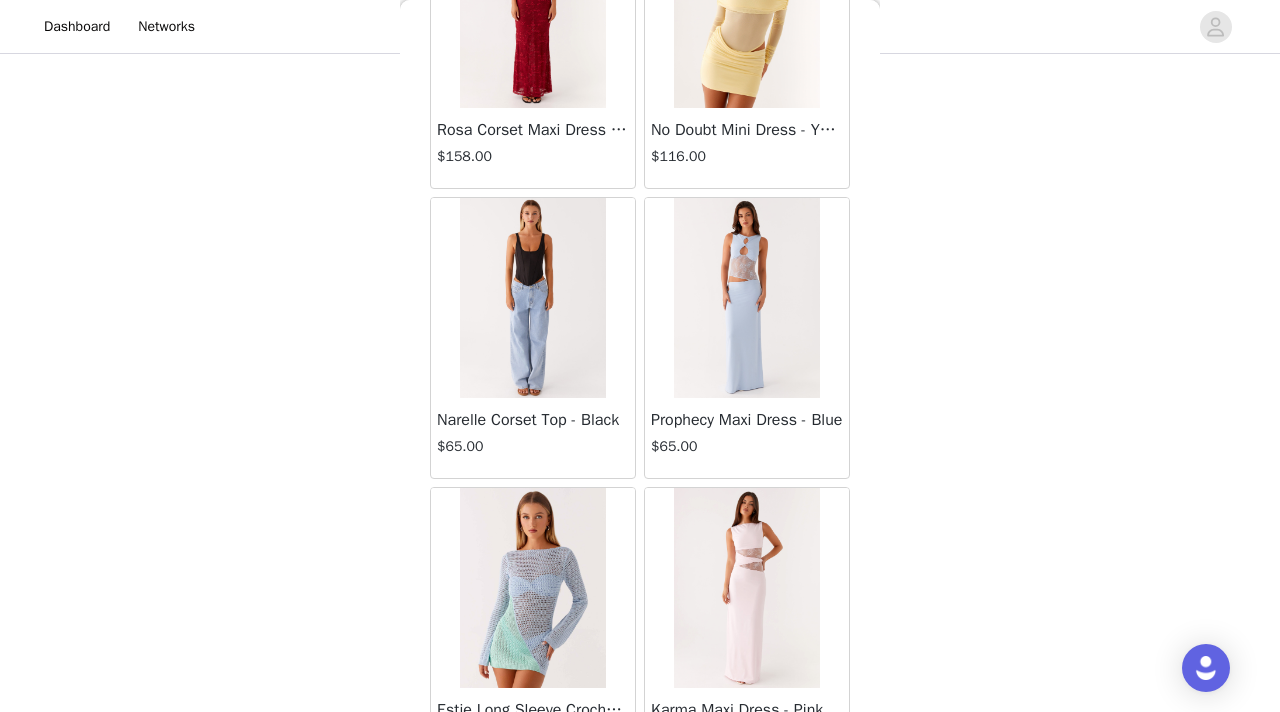 scroll, scrollTop: 60348, scrollLeft: 0, axis: vertical 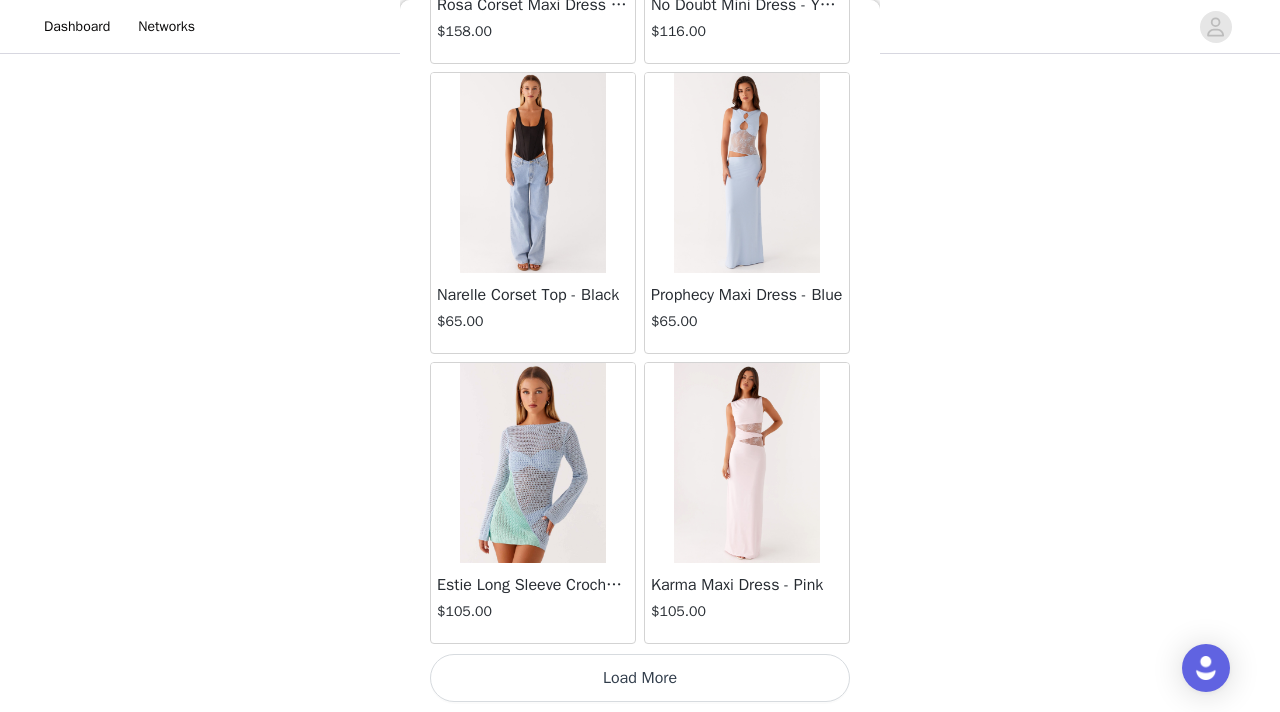 click on "Load More" at bounding box center (640, 678) 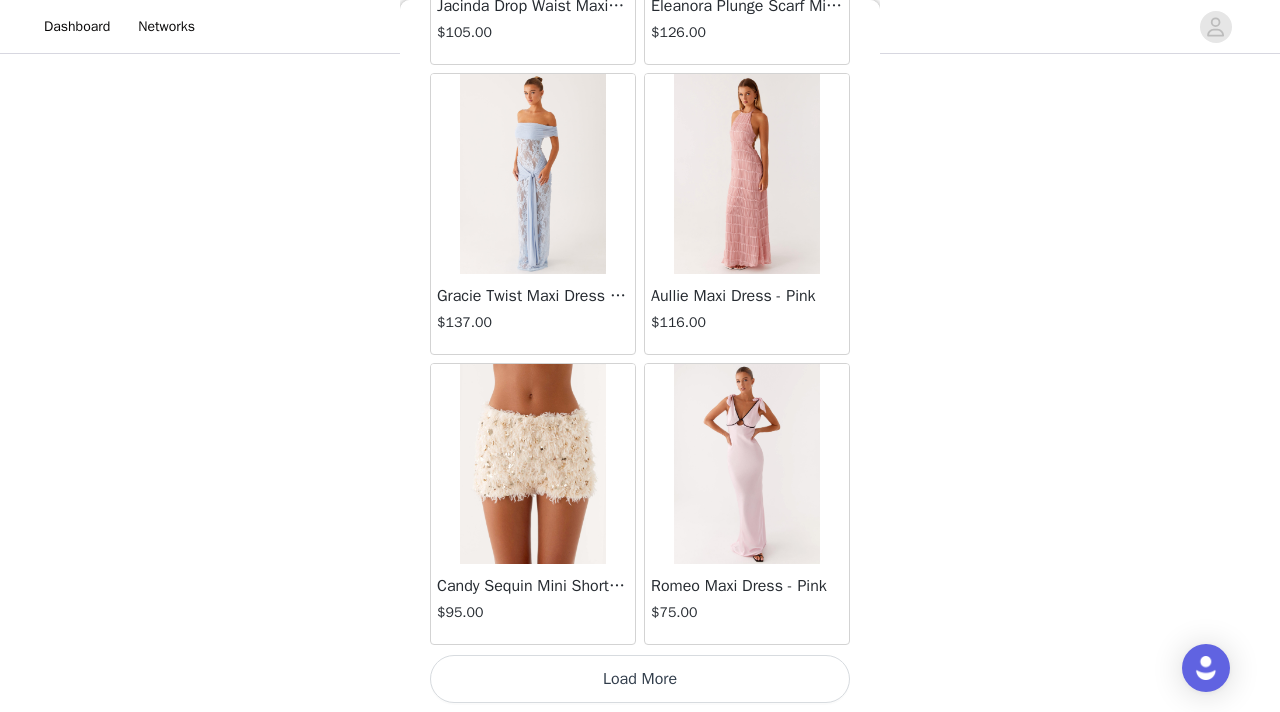 scroll, scrollTop: 63248, scrollLeft: 0, axis: vertical 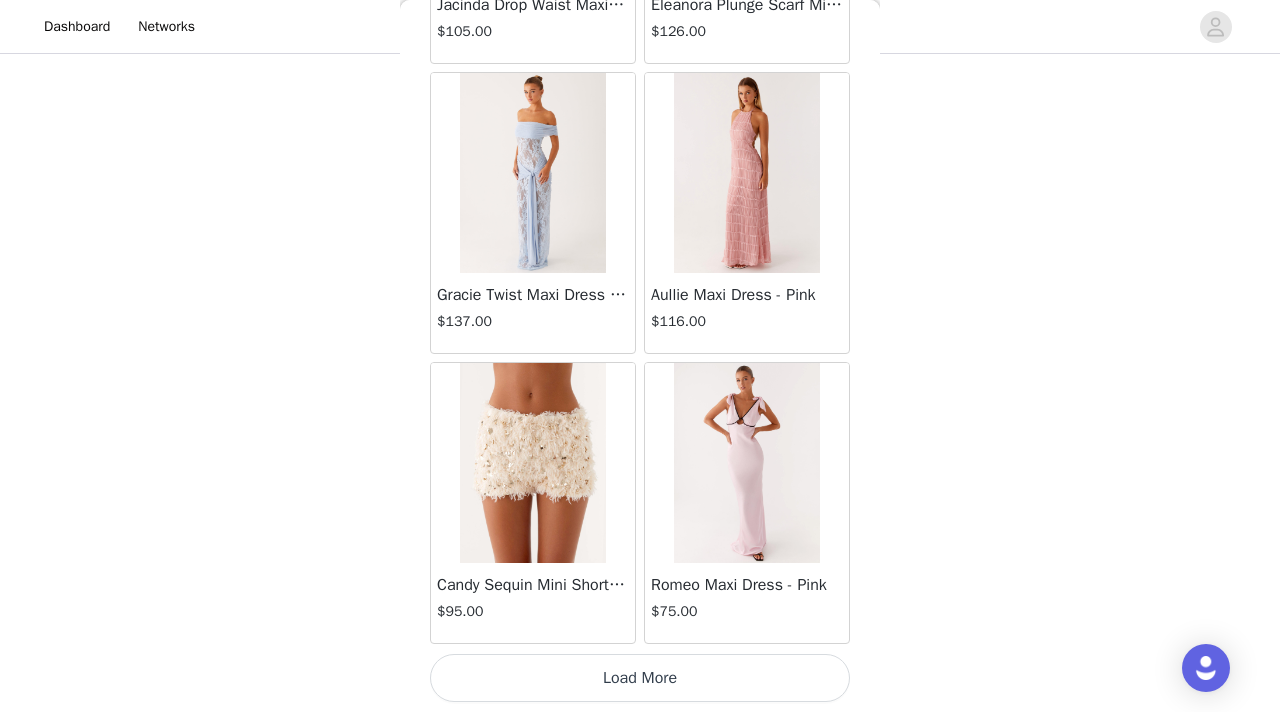 click on "Load More" at bounding box center [640, 678] 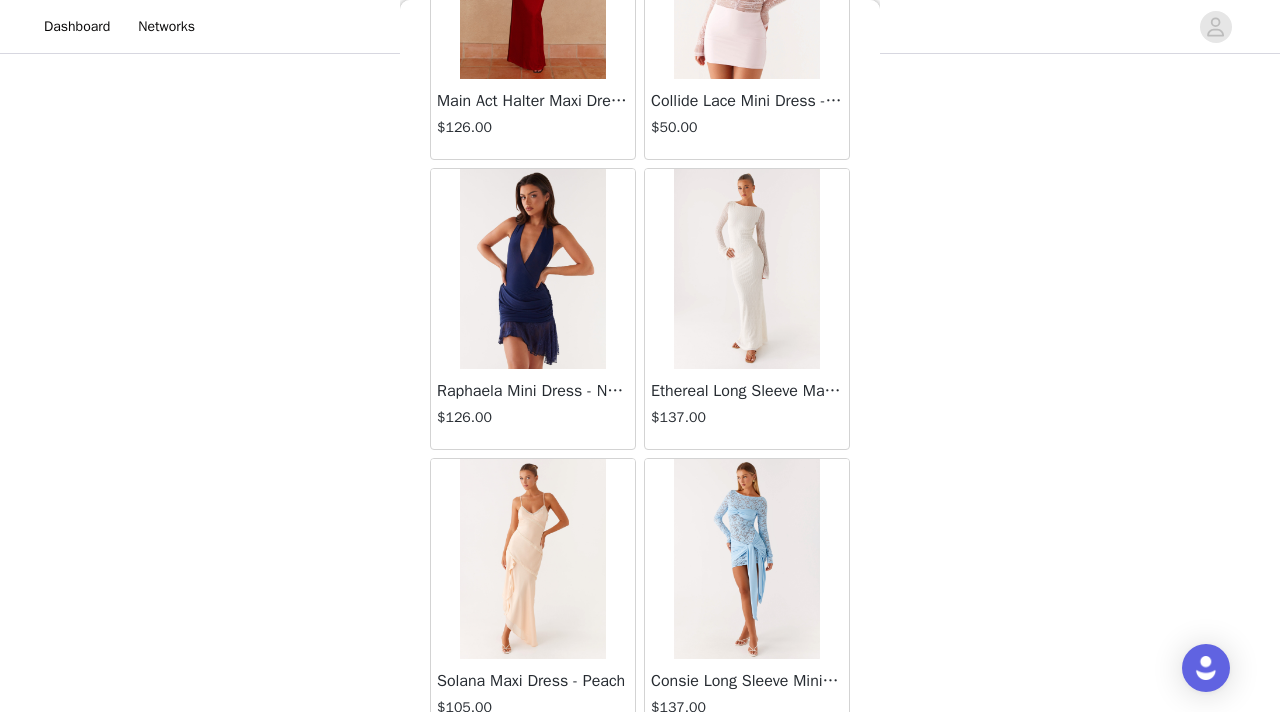 scroll, scrollTop: 66148, scrollLeft: 0, axis: vertical 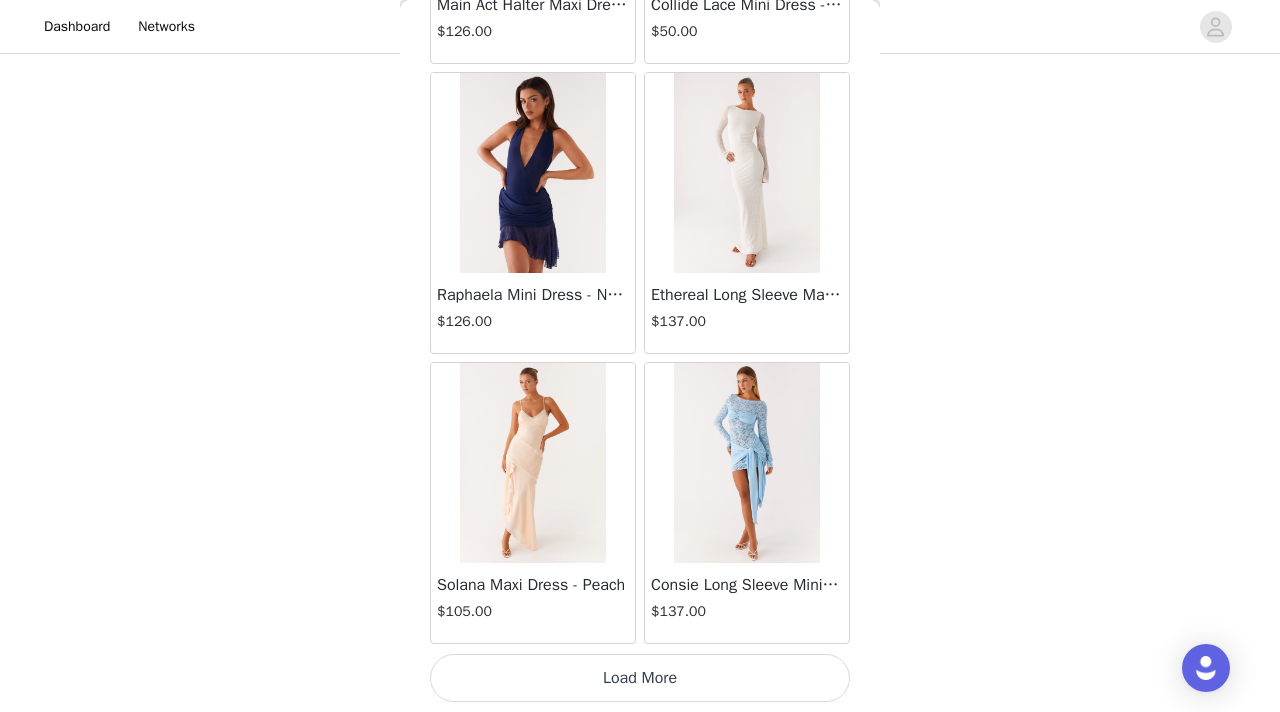 click on "Load More" at bounding box center [640, 678] 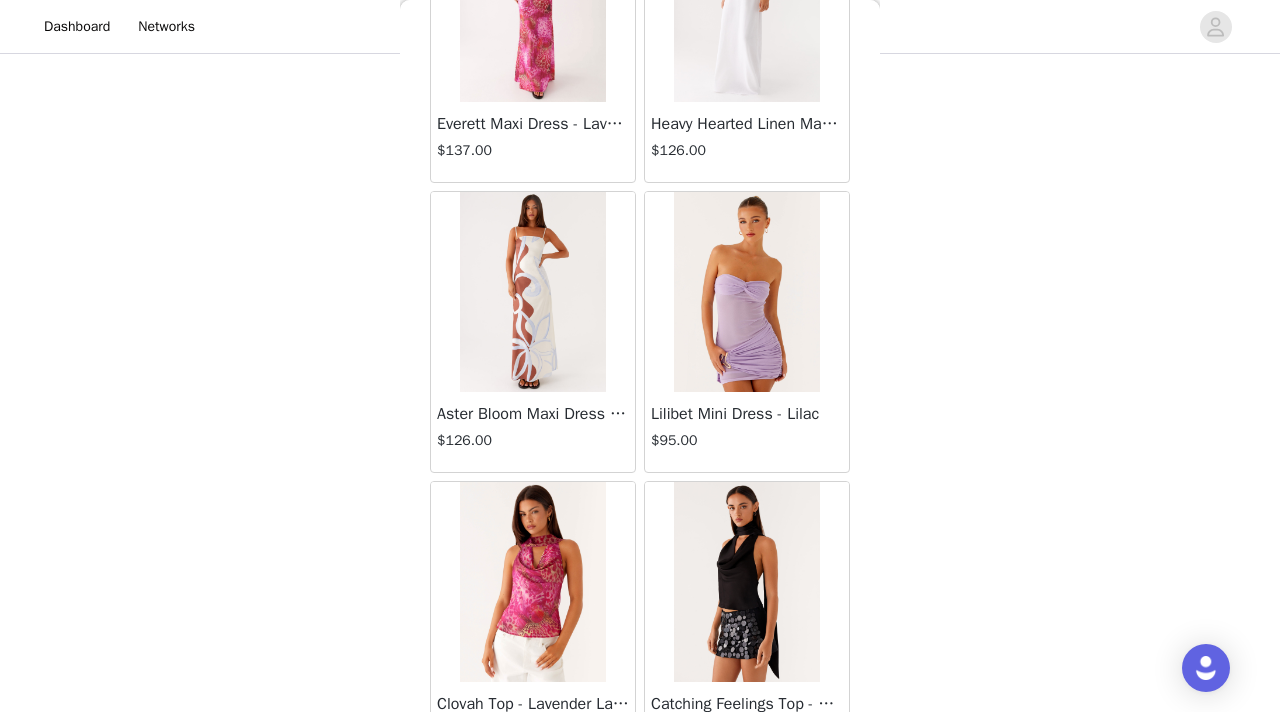 scroll, scrollTop: 69048, scrollLeft: 0, axis: vertical 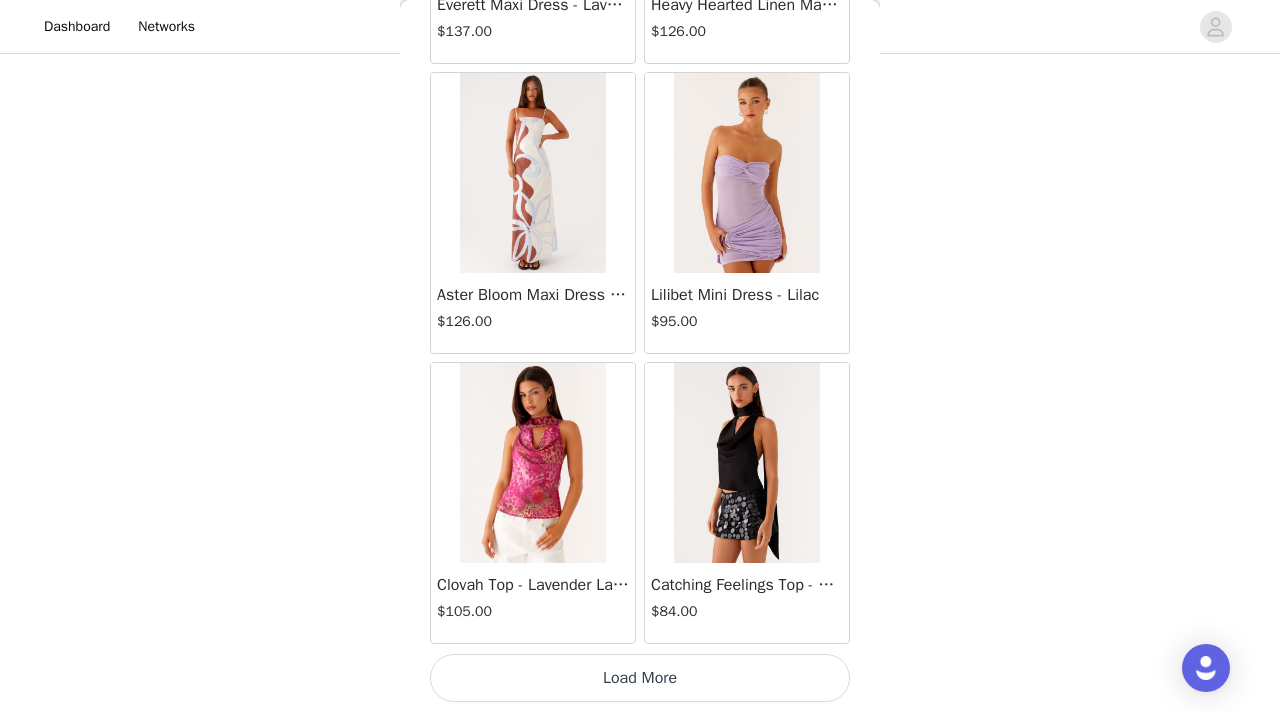 click on "Load More" at bounding box center [640, 678] 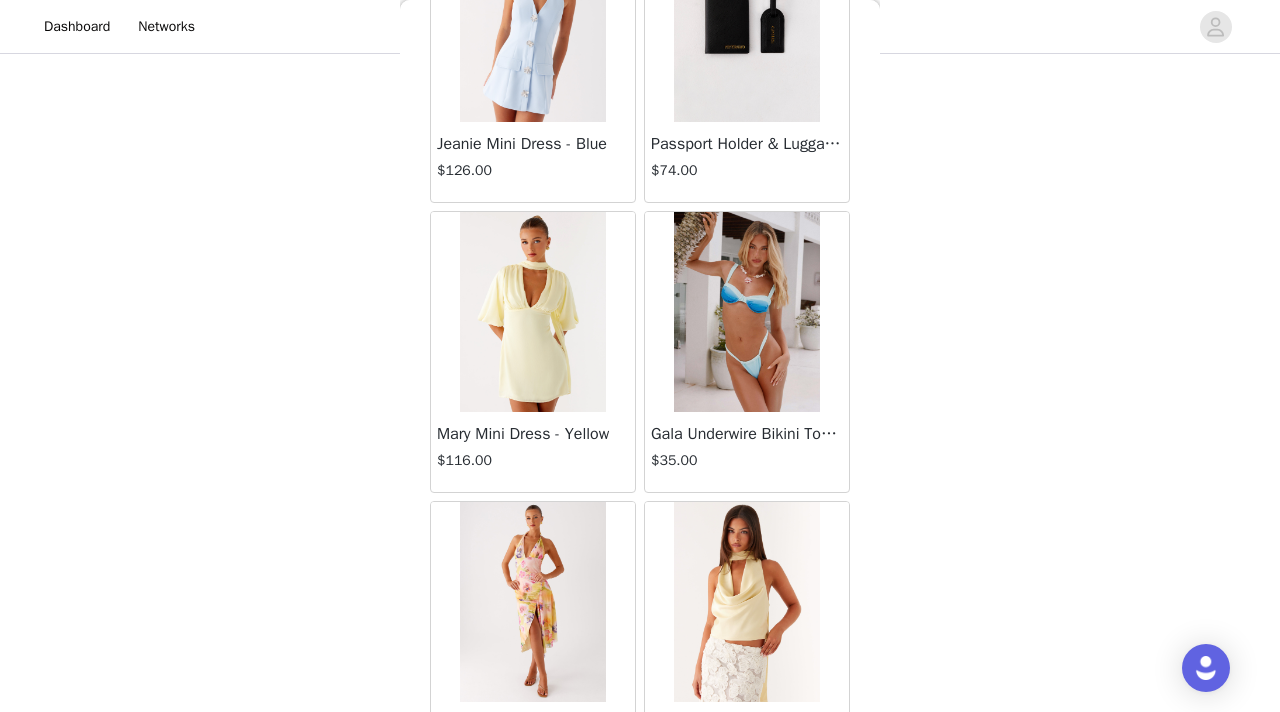 scroll, scrollTop: 71948, scrollLeft: 0, axis: vertical 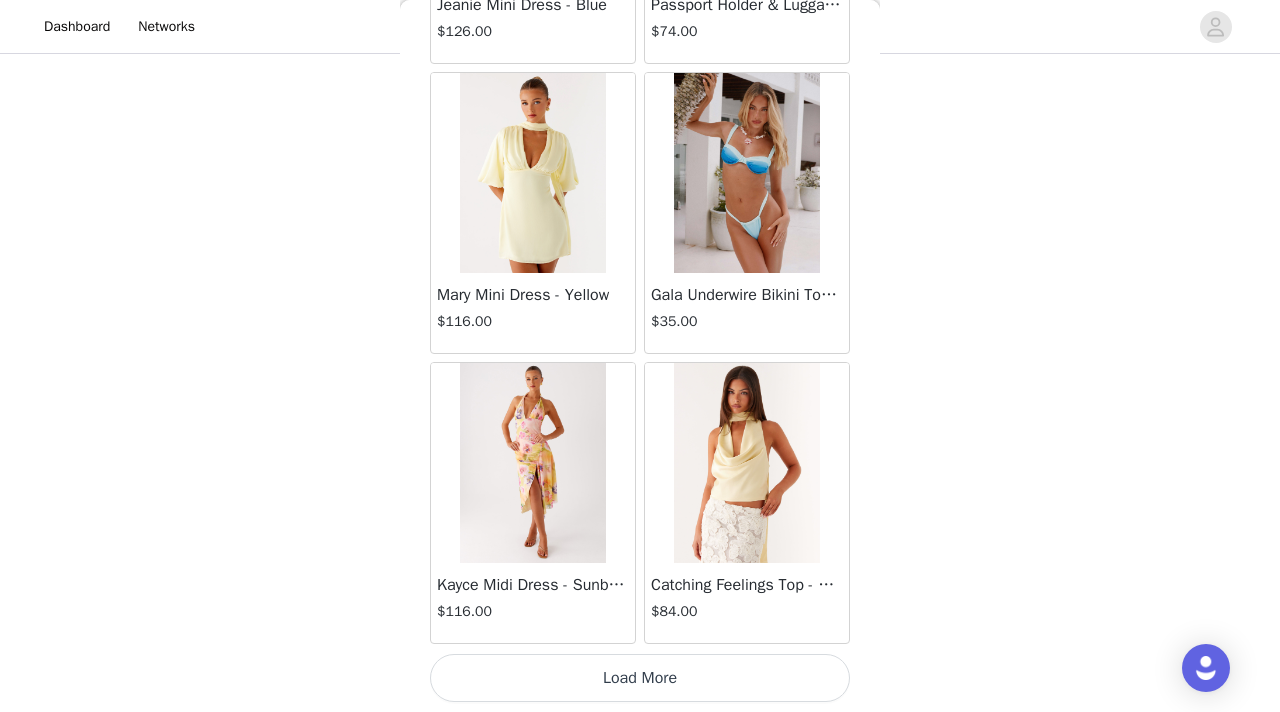click on "Load More" at bounding box center (640, 678) 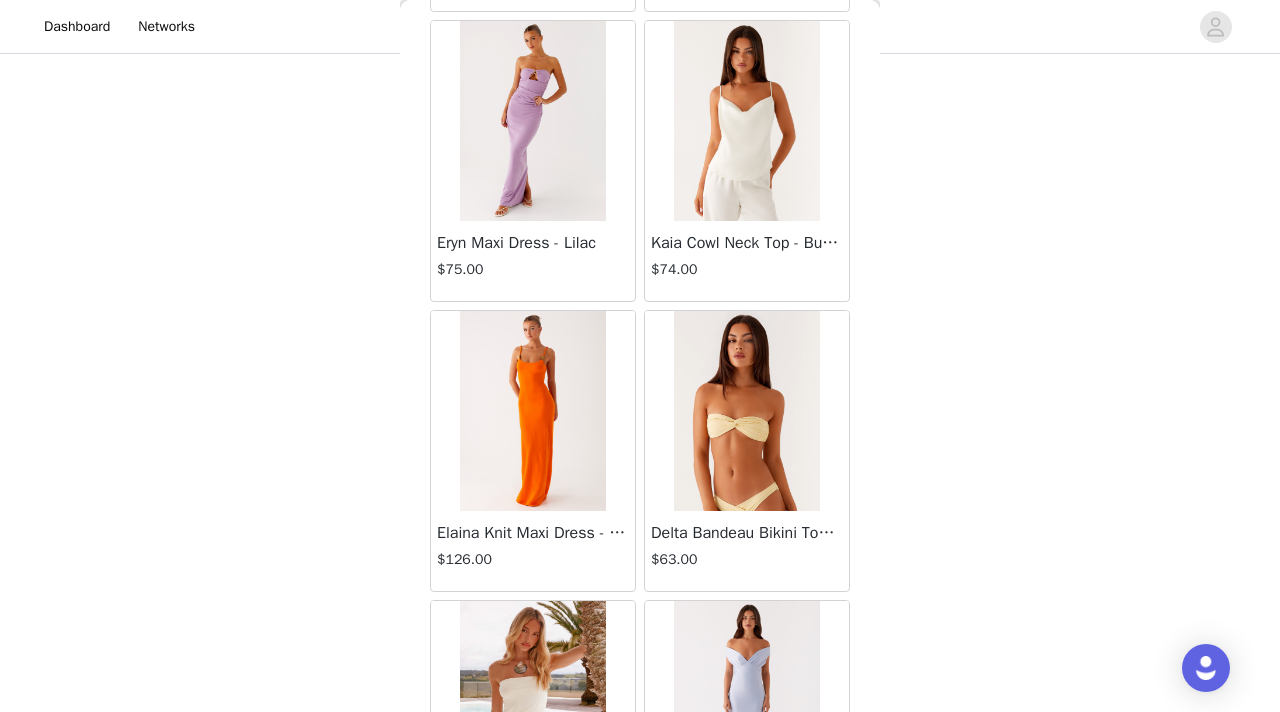 scroll, scrollTop: 74848, scrollLeft: 0, axis: vertical 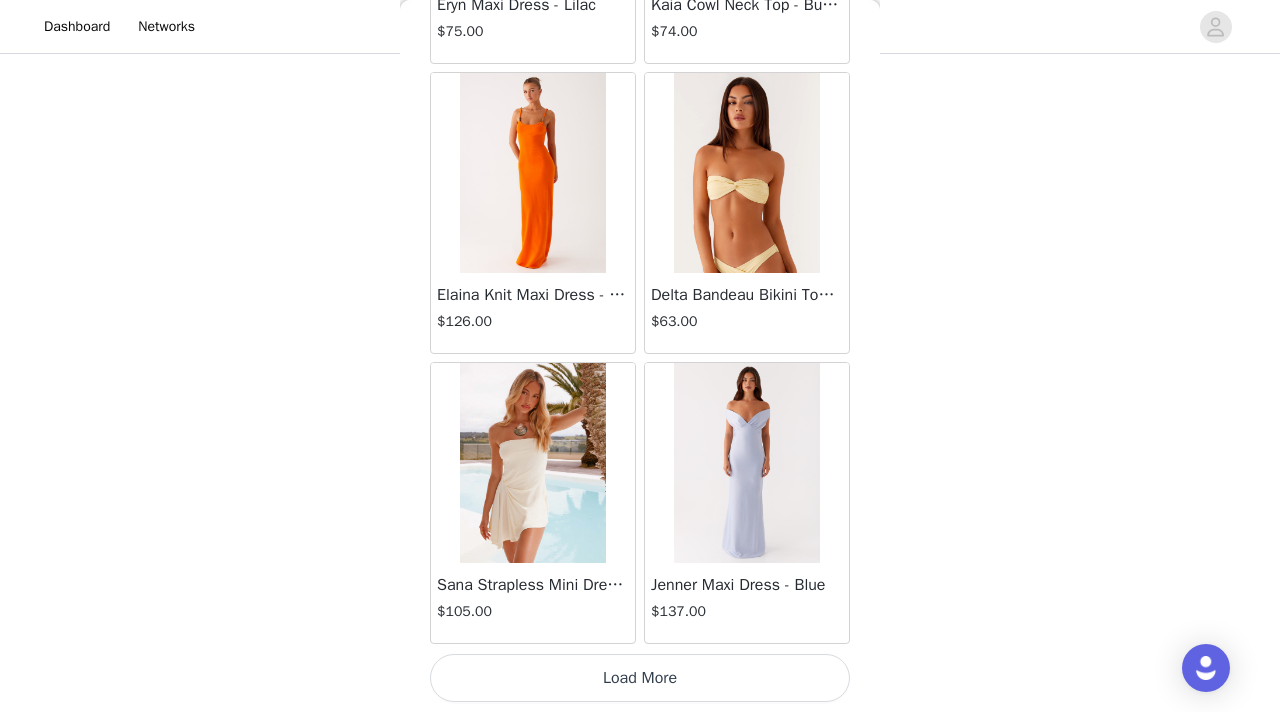 click on "Load More" at bounding box center [640, 678] 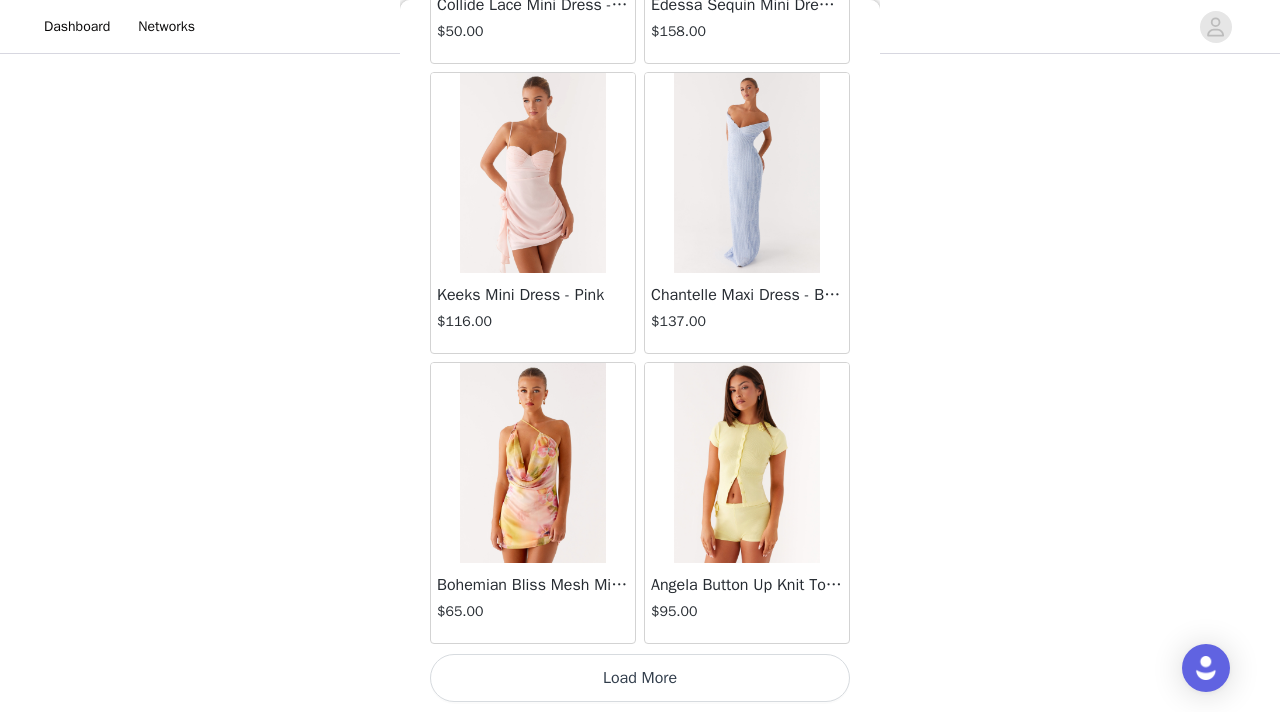 scroll, scrollTop: 77747, scrollLeft: 0, axis: vertical 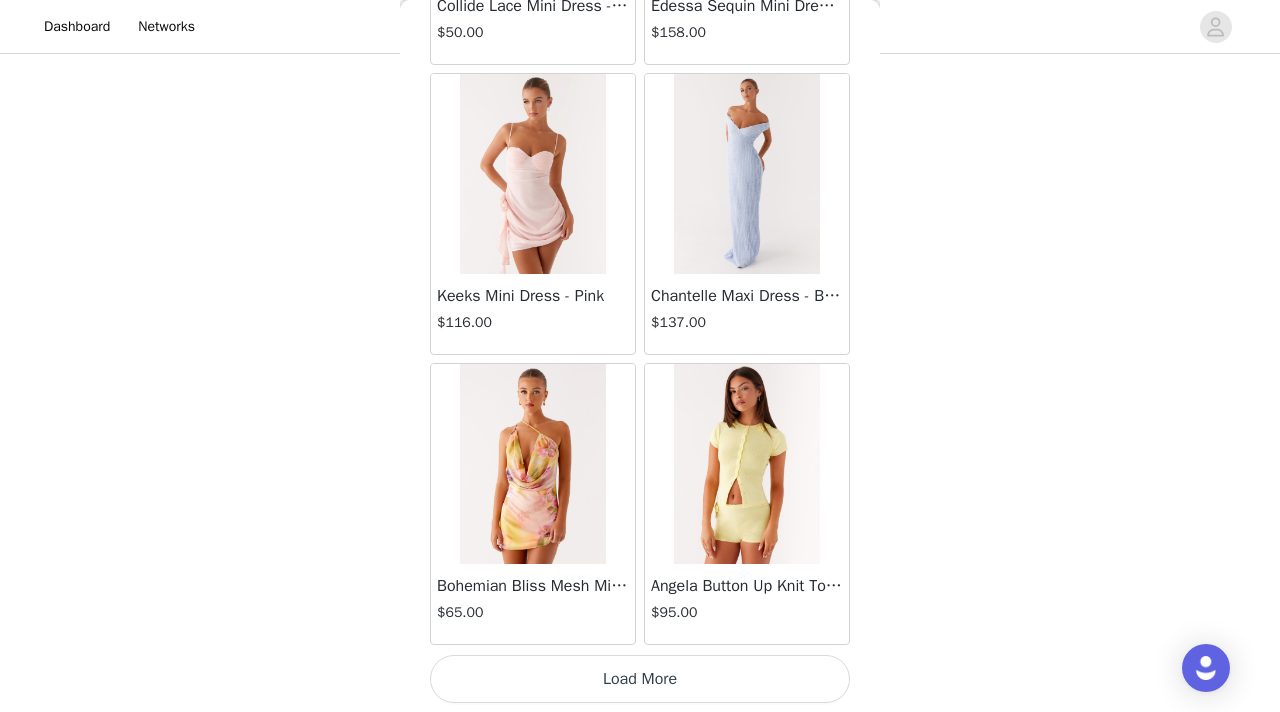 click on "Load More" at bounding box center [640, 679] 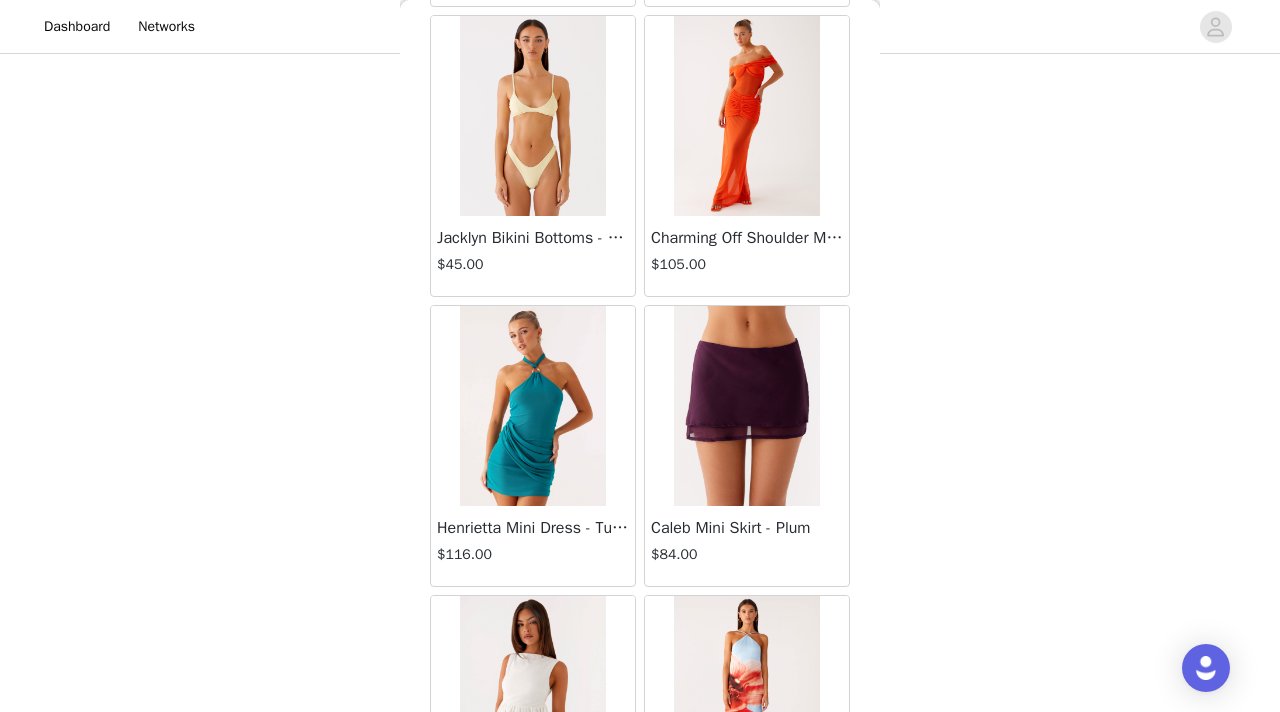 scroll, scrollTop: 80648, scrollLeft: 0, axis: vertical 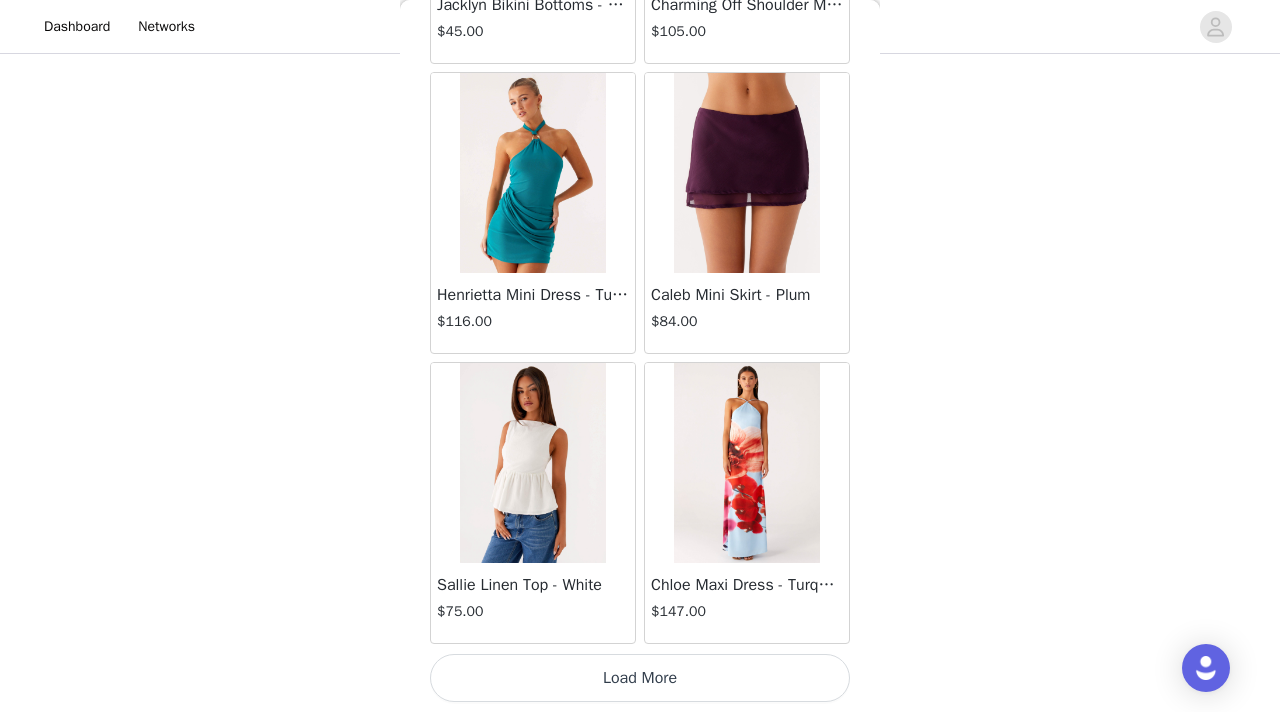 click on "Load More" at bounding box center (640, 678) 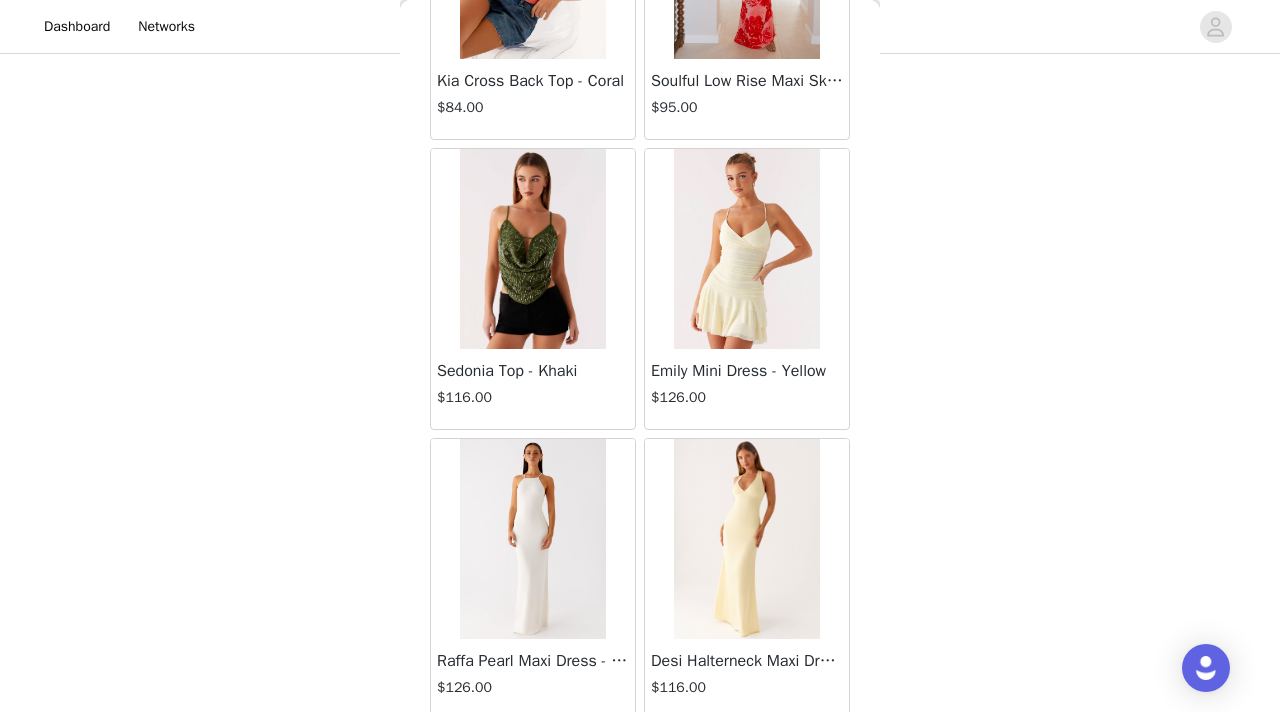 scroll, scrollTop: 83548, scrollLeft: 0, axis: vertical 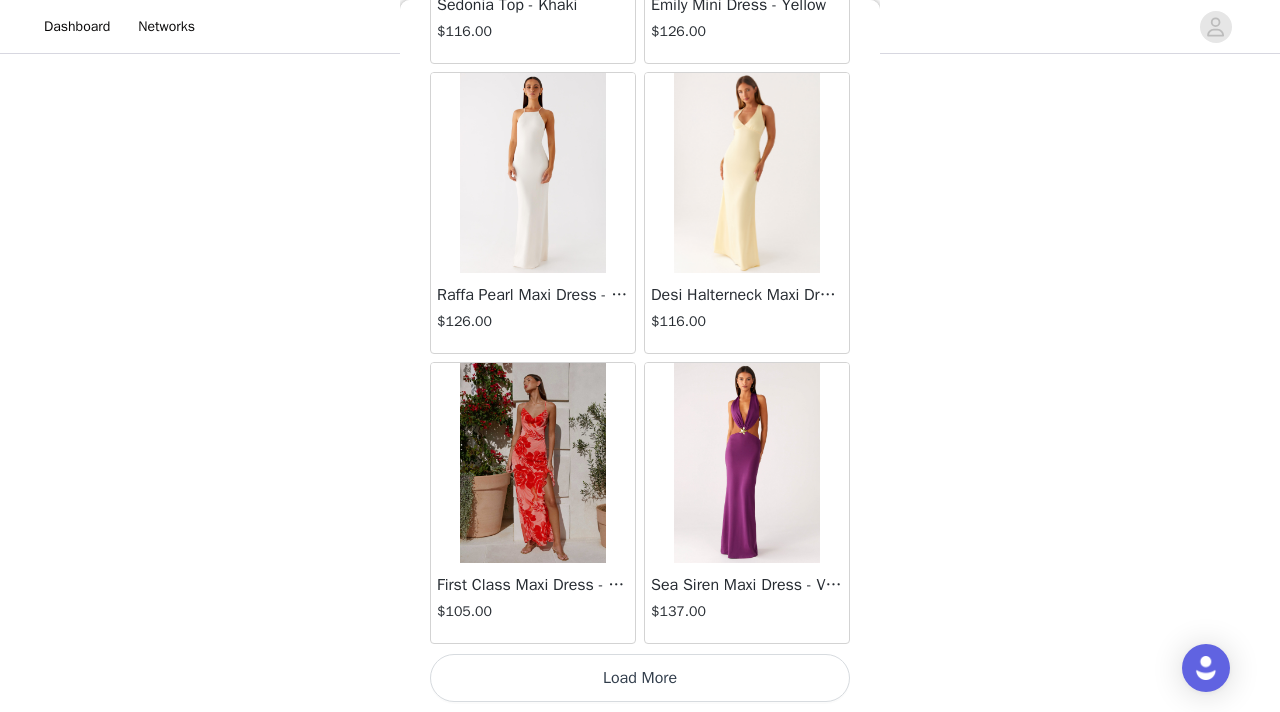 click on "Load More" at bounding box center (640, 678) 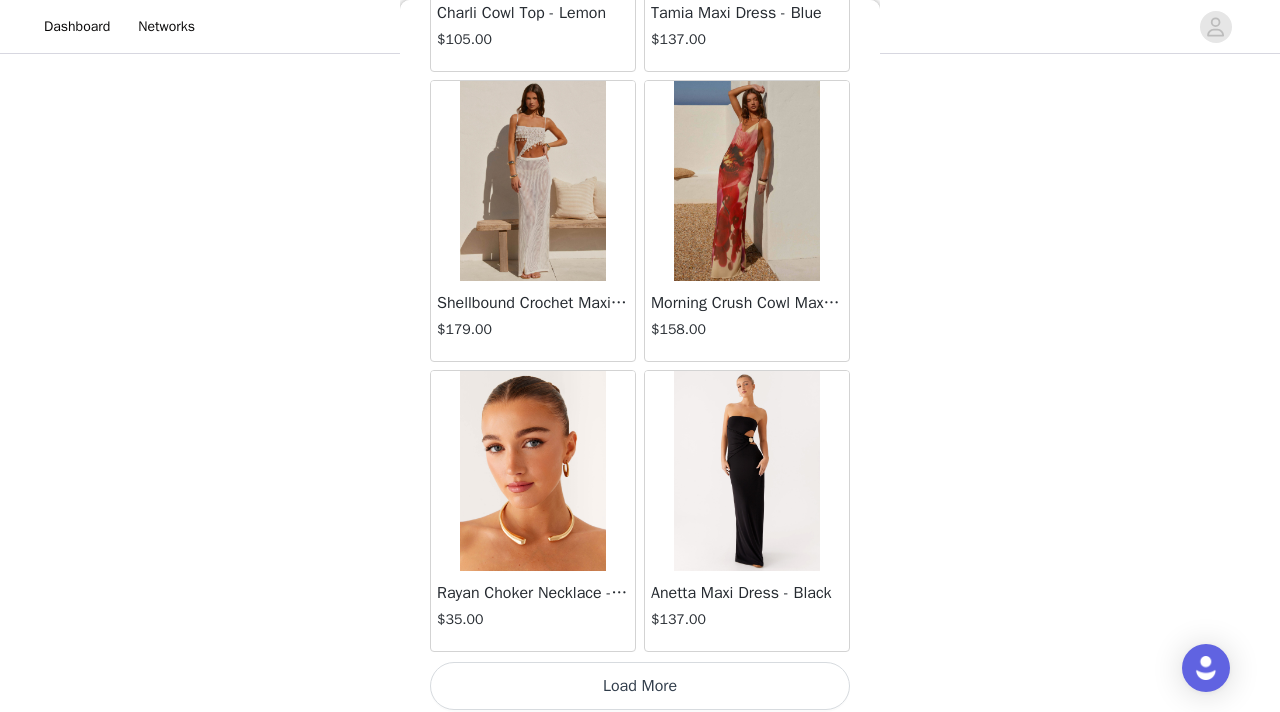 scroll, scrollTop: 86448, scrollLeft: 0, axis: vertical 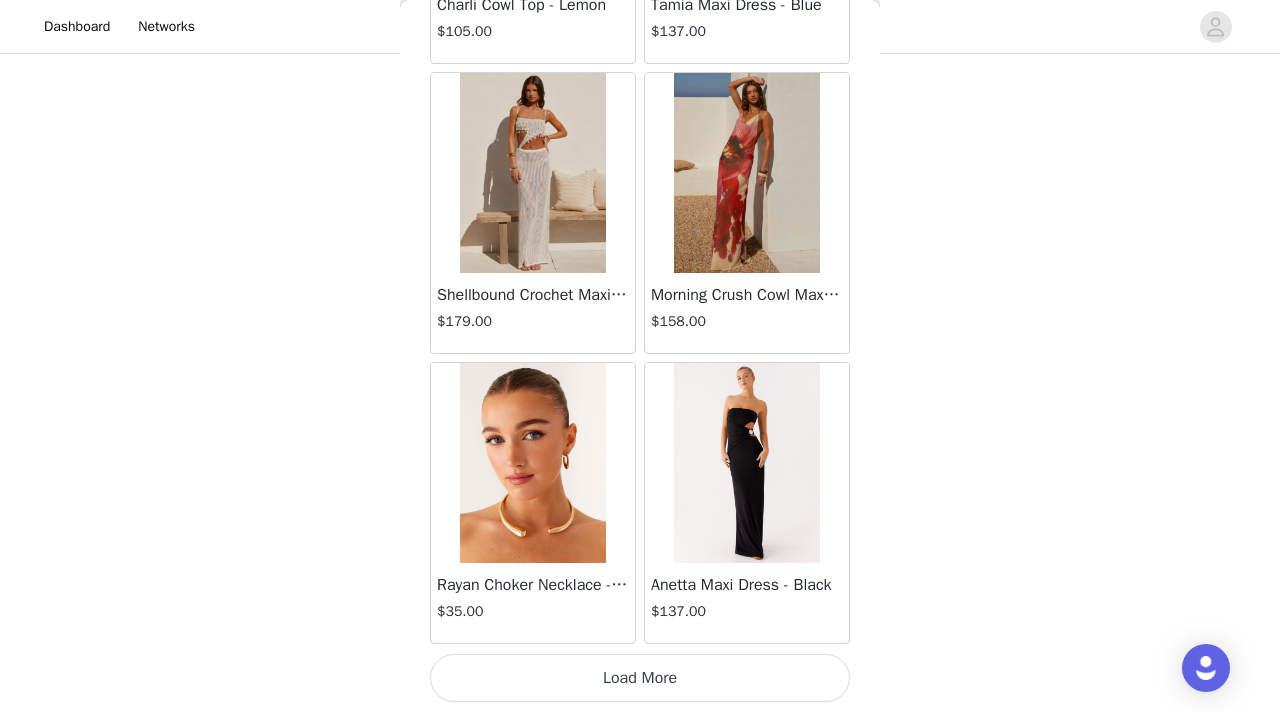 click on "Load More" at bounding box center (640, 678) 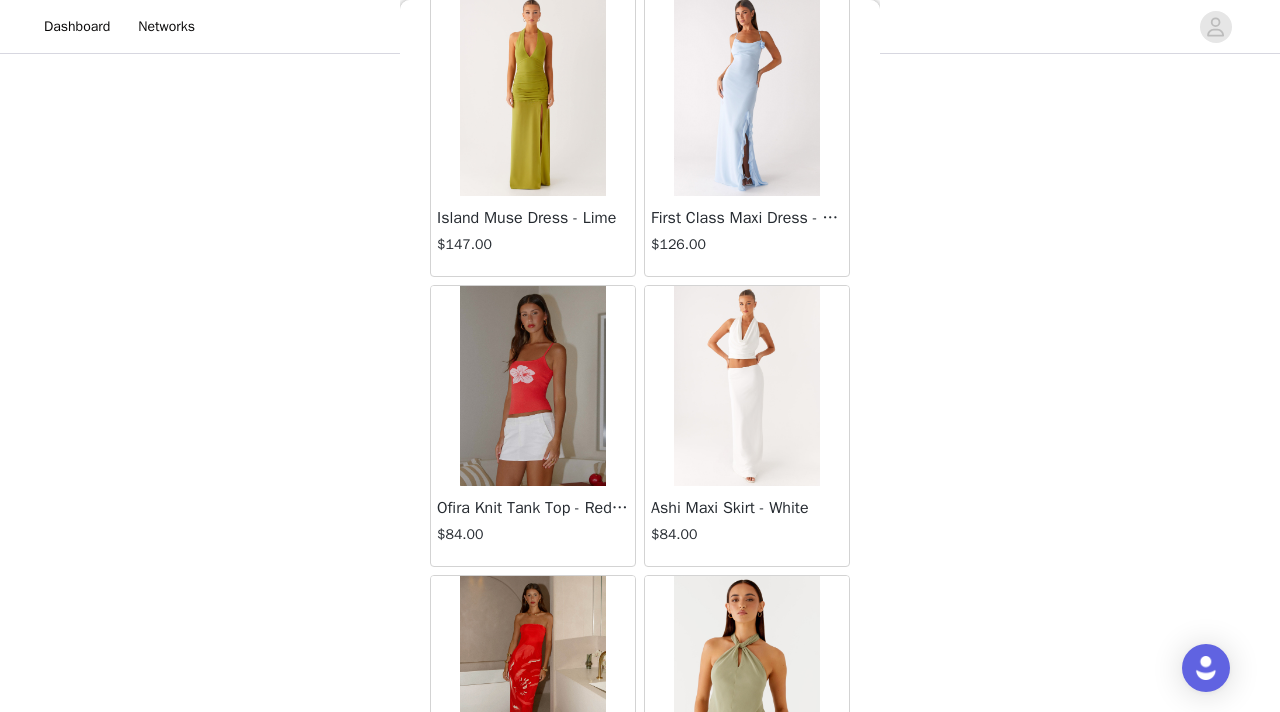 scroll, scrollTop: 89348, scrollLeft: 0, axis: vertical 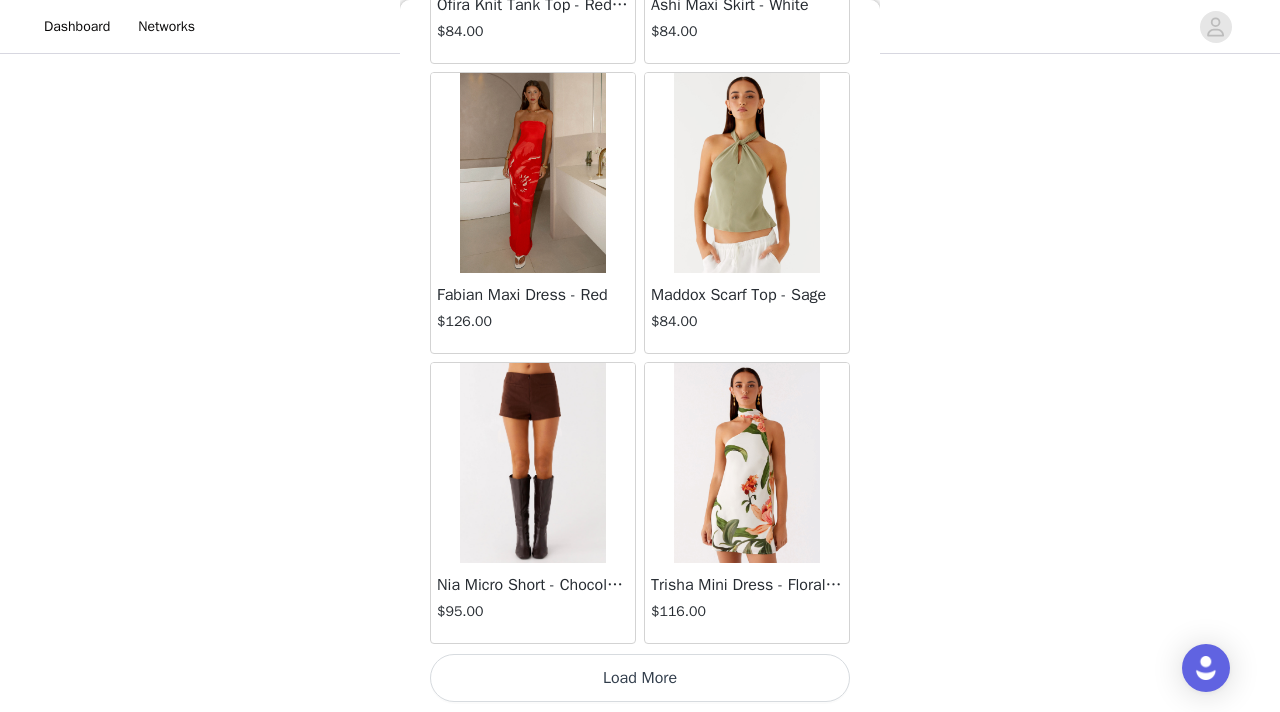 click on "Load More" at bounding box center [640, 678] 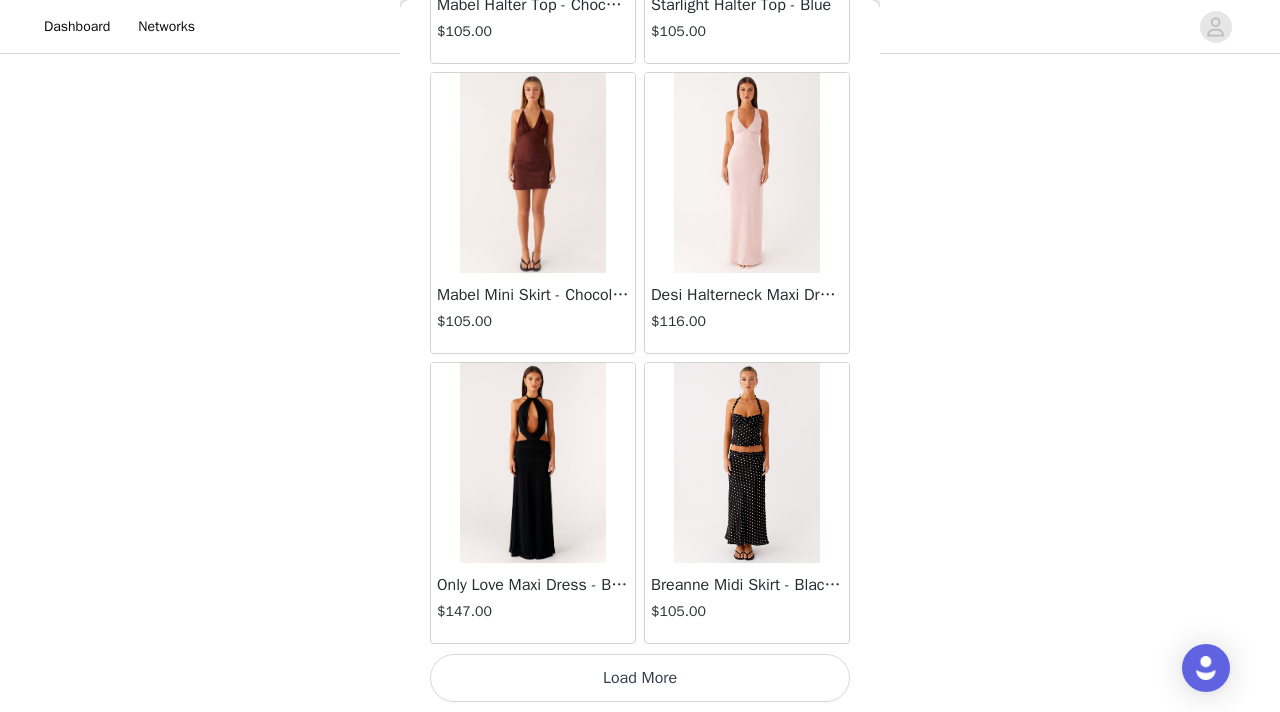 scroll, scrollTop: 92247, scrollLeft: 0, axis: vertical 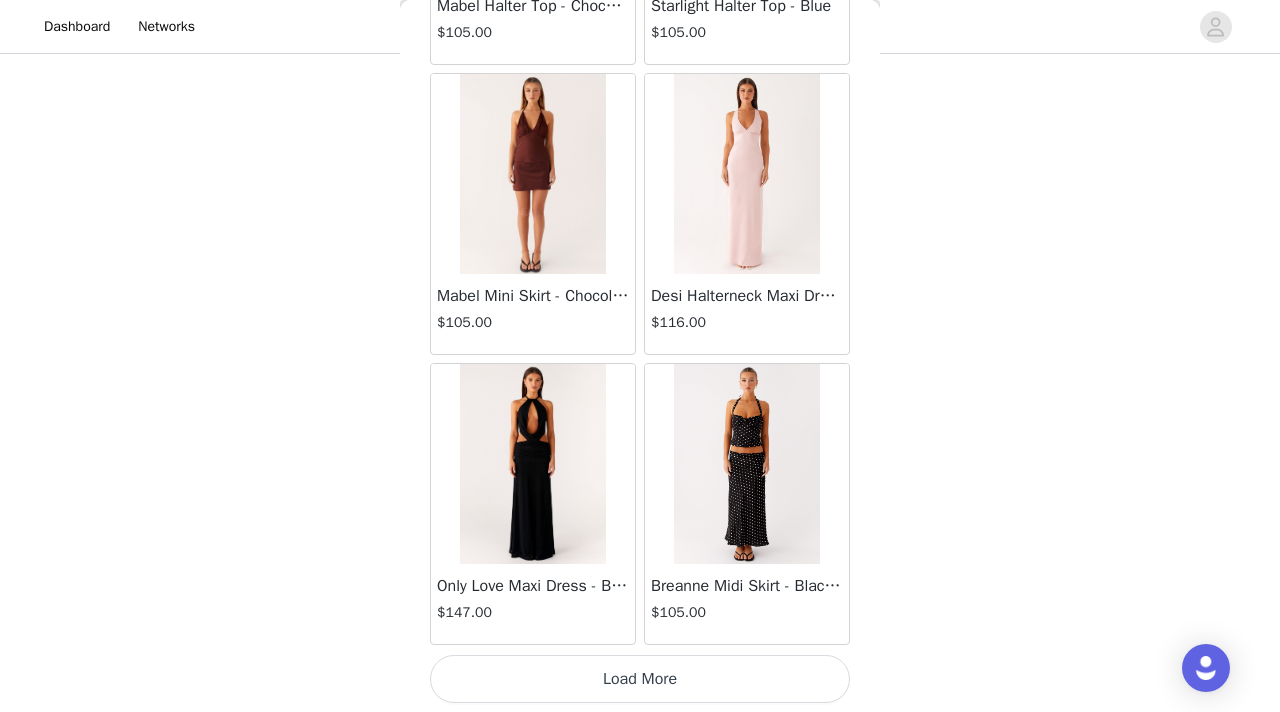click on "Load More" at bounding box center [640, 679] 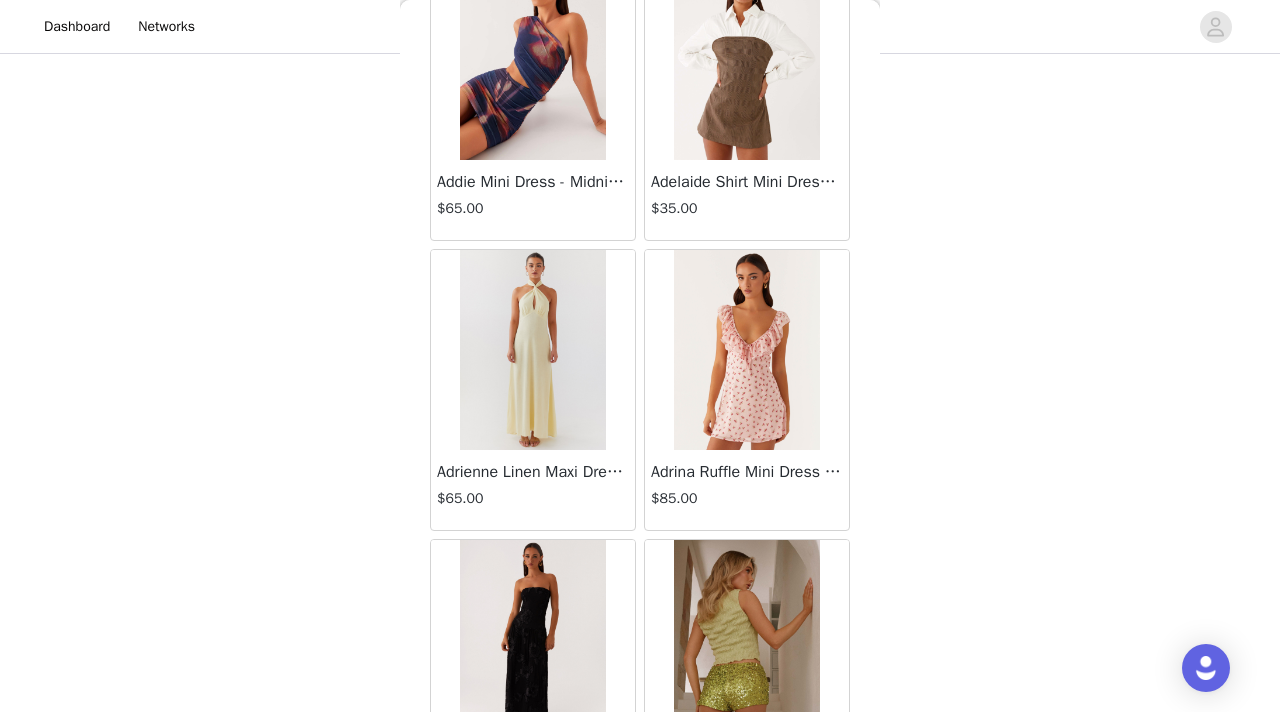 scroll, scrollTop: 95148, scrollLeft: 0, axis: vertical 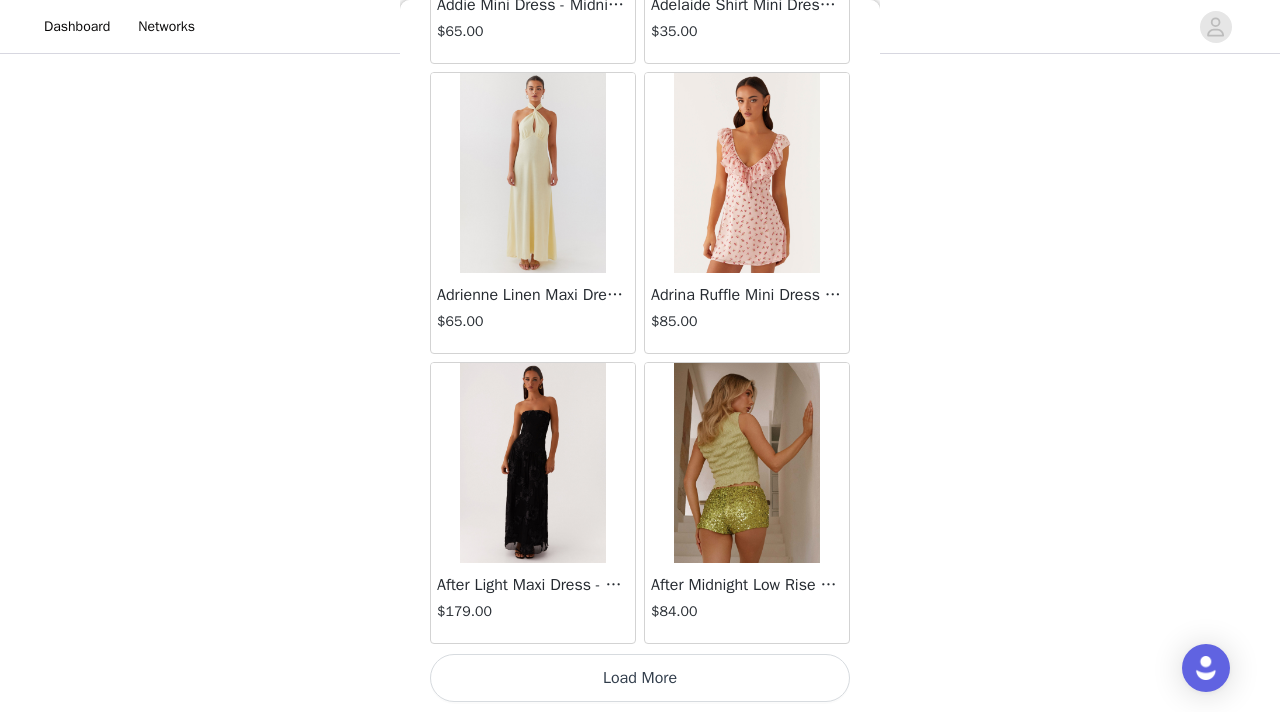 click on "Load More" at bounding box center (640, 678) 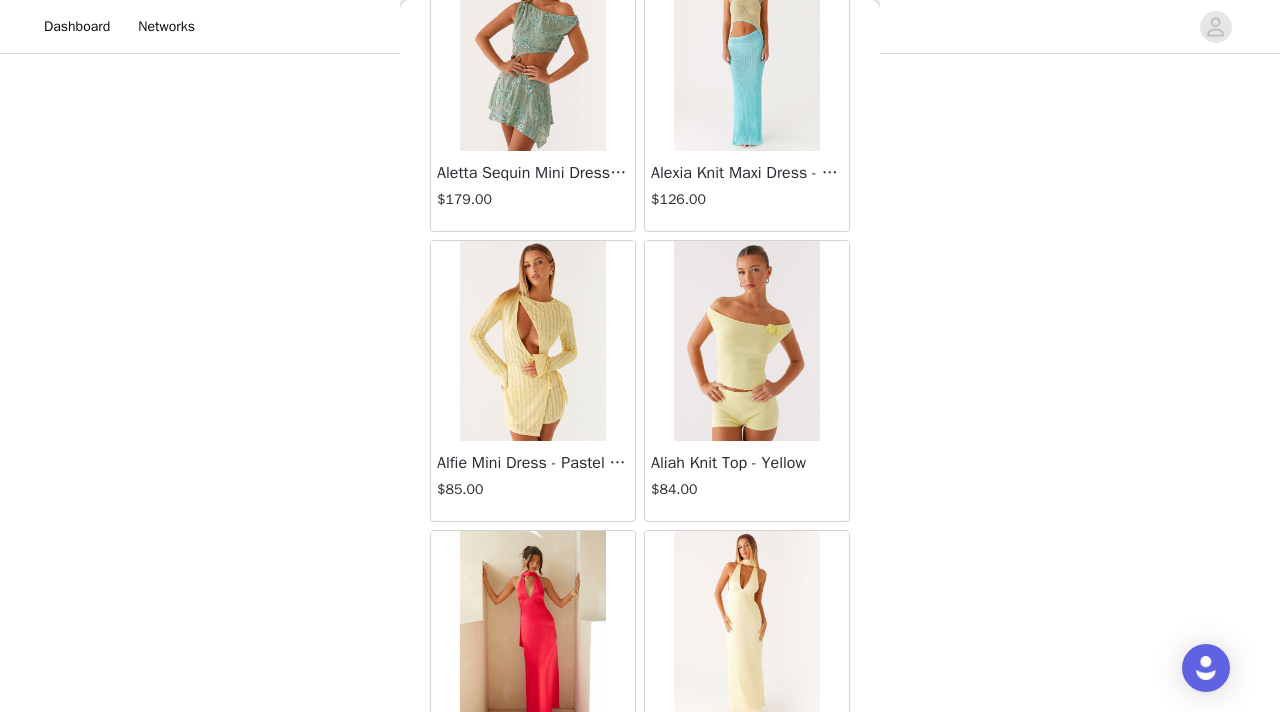 scroll, scrollTop: 98048, scrollLeft: 0, axis: vertical 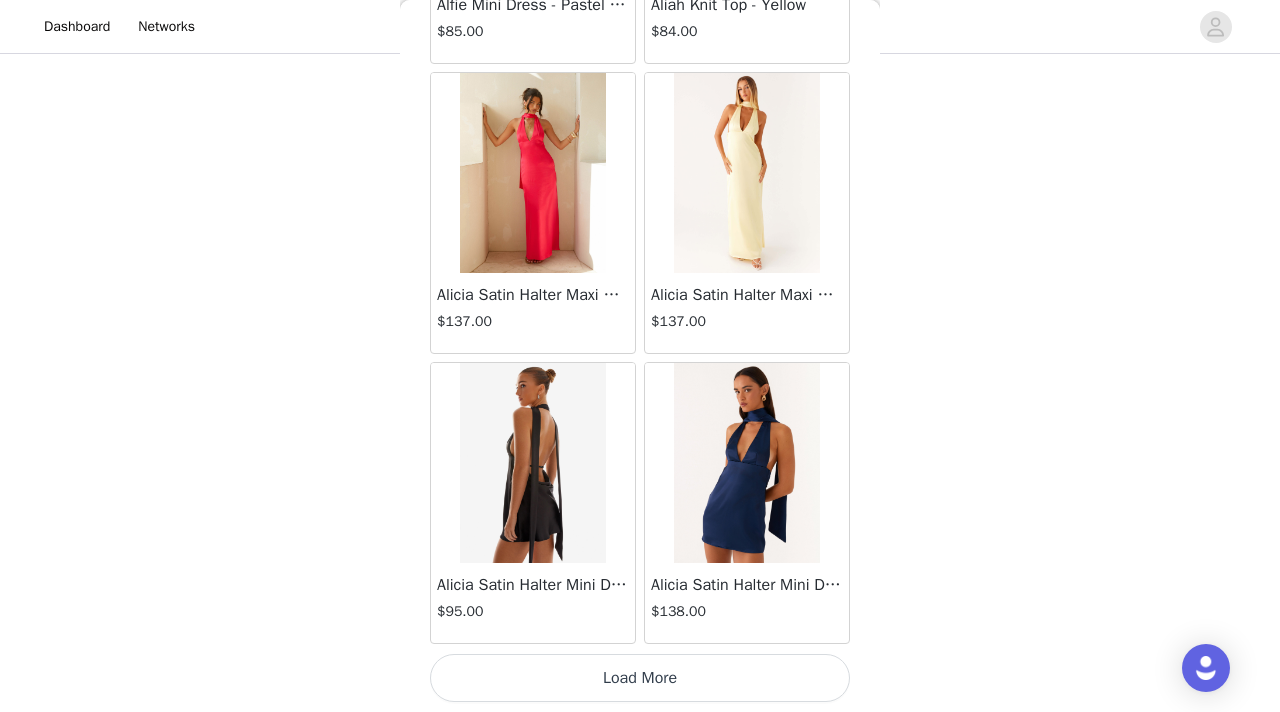 click on "Load More" at bounding box center (640, 678) 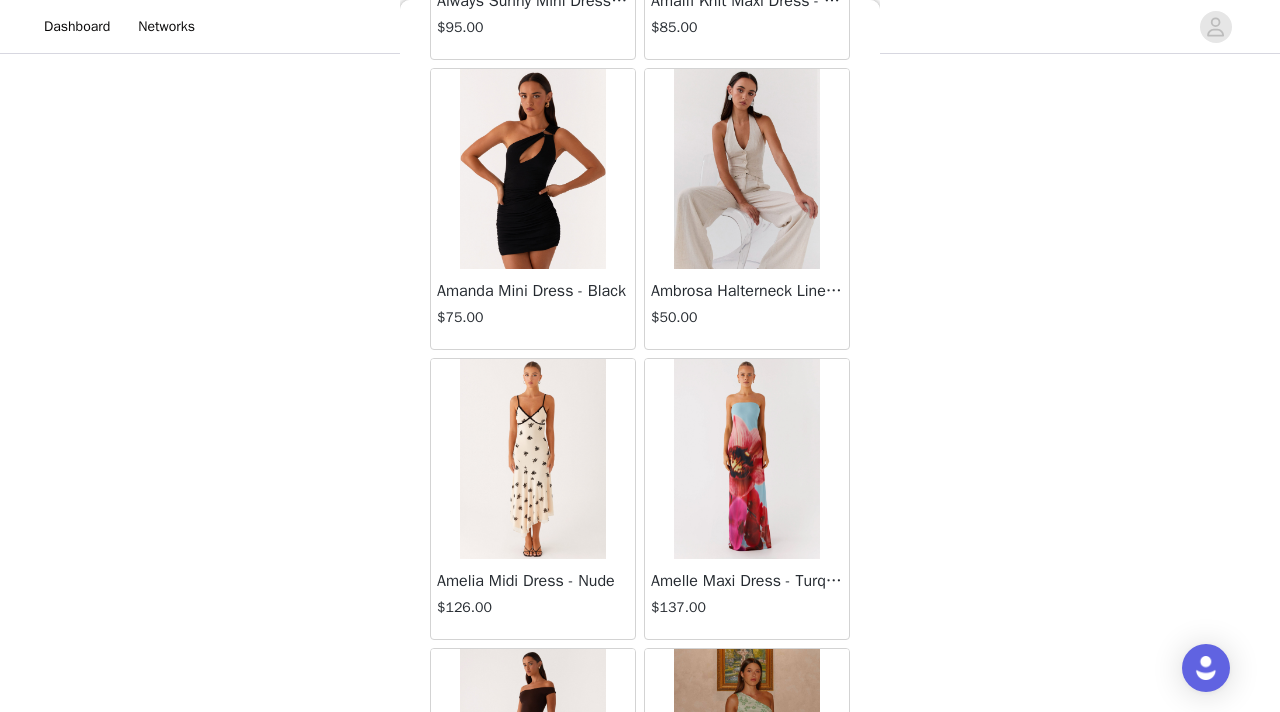scroll, scrollTop: 100948, scrollLeft: 0, axis: vertical 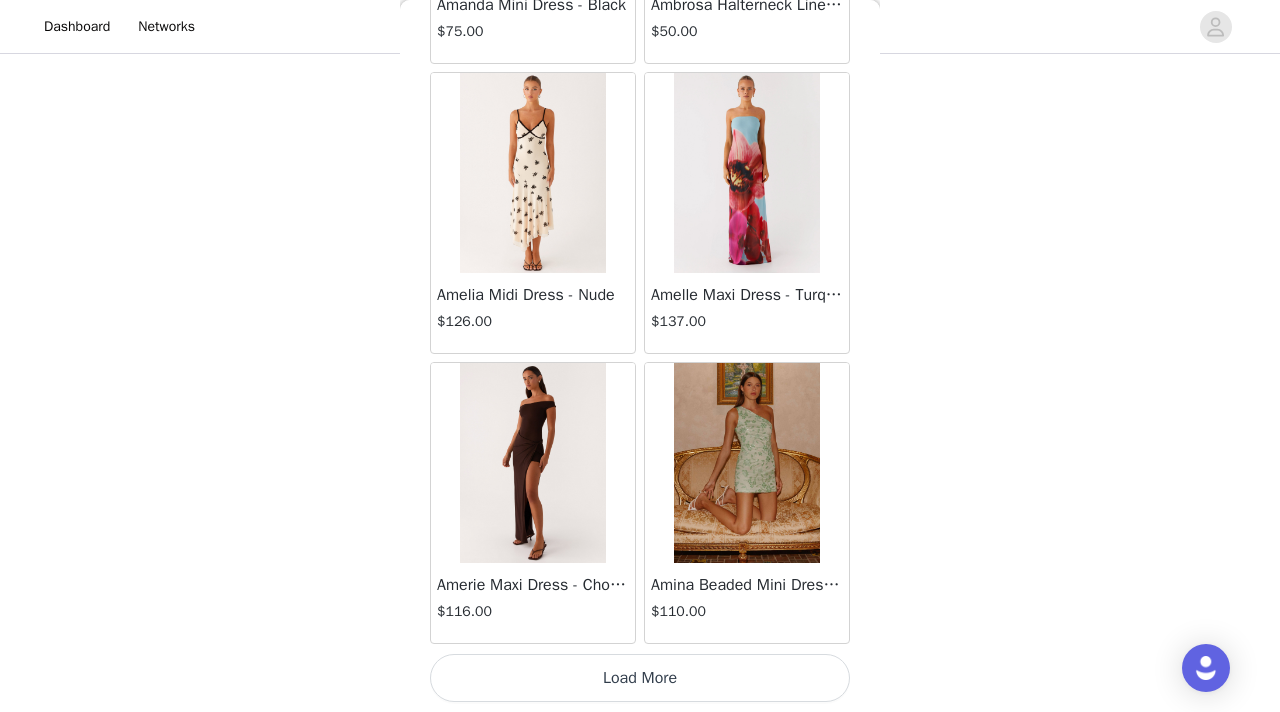 click on "Load More" at bounding box center [640, 678] 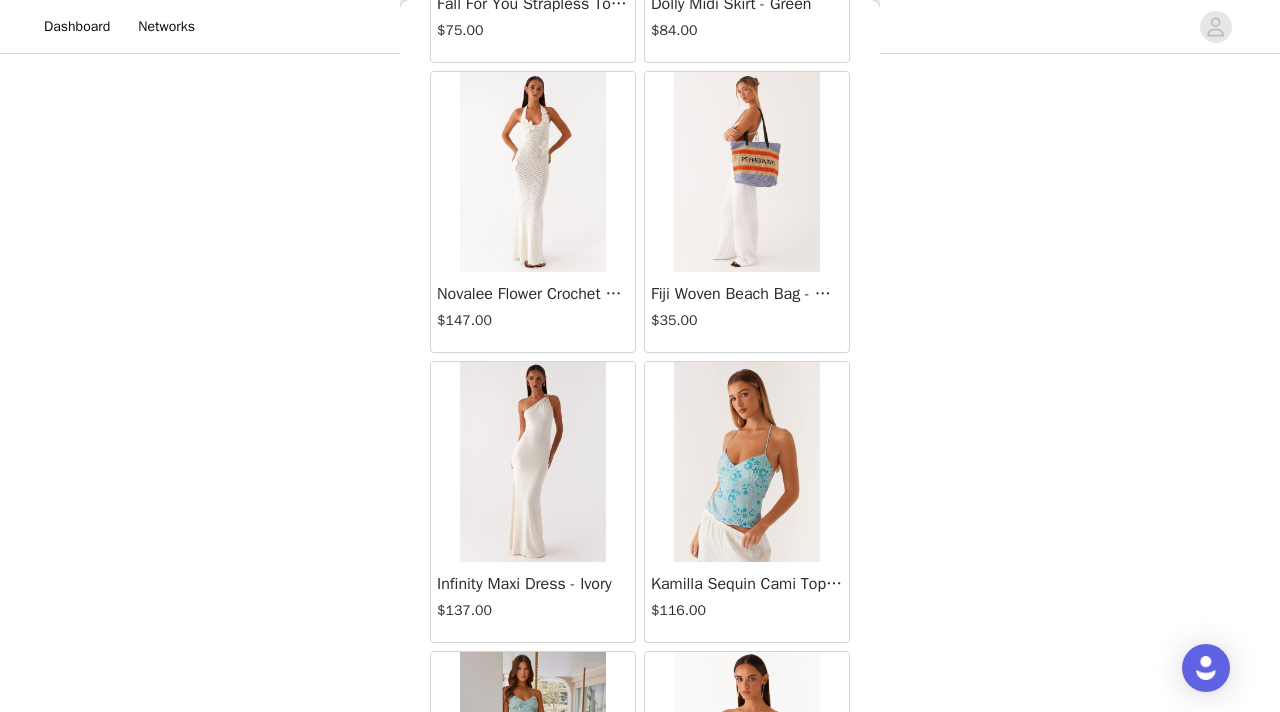 scroll, scrollTop: 36545, scrollLeft: 0, axis: vertical 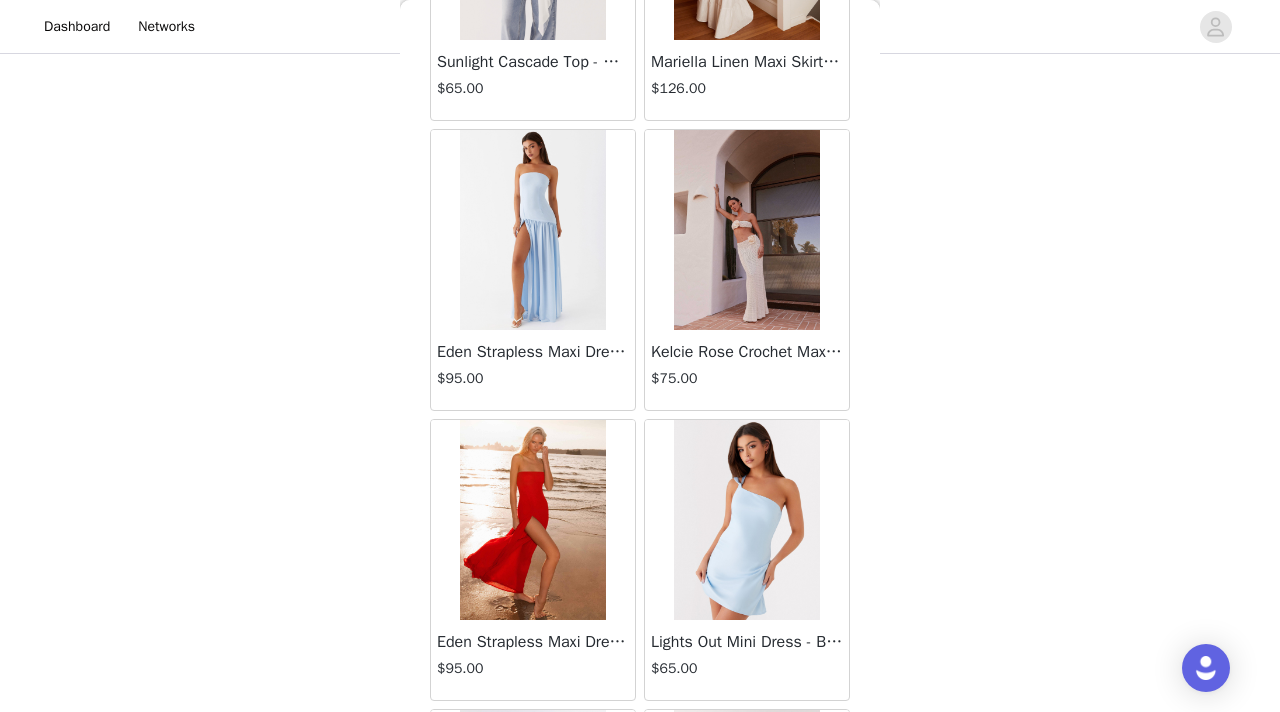 click on "STEP 1 OF 4
Select your styles!
You will receive 4 products.       3/4 Selected           Mariella Linen Maxi Skirt - White     $126.00       White, CA [NUMBER]       Edit   Remove     Monte Carlo Maxi Dress - Sage     $126.00       Sage, CA [NUMBER]       Edit   Remove     Mariella Linen Top - White     $105.00       White, CA [NUMBER]       Edit   Remove     Add Product       Back       Aullie Mini Dress - White   $60.00       Mira Halter Neck Mini Dress - Black   $85.00       Heavy Hearted Mini Dress - Yellow   $85.00       Hundred Percent Puff Sleeve Top - White   $105.00       Love Seeker Corset Mini Dress - Red   $45.00       Cherish You Buckle Top - Red   $30.00       Ayla Satin Mini Dress - Yellow   $105.00       Rudy Tube Top - Ivory   $30.00       Keira Linen Mini Dress - White   $105.00       Not One Time Knit Mini Dress - Red   $35.00       Carmel Maxi Dress - Brown   $126.00       Moorey Beaded Mini Dress - Blue   $45.00" at bounding box center (640, 256) 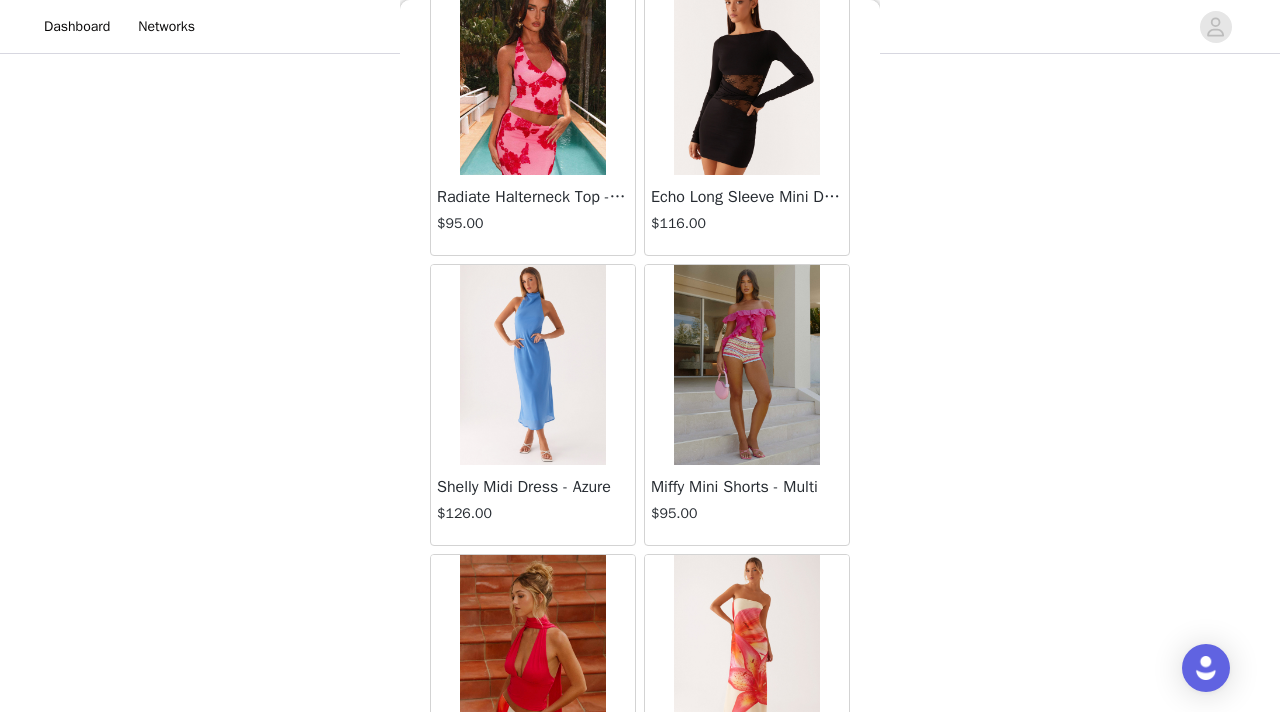 scroll, scrollTop: 32709, scrollLeft: 0, axis: vertical 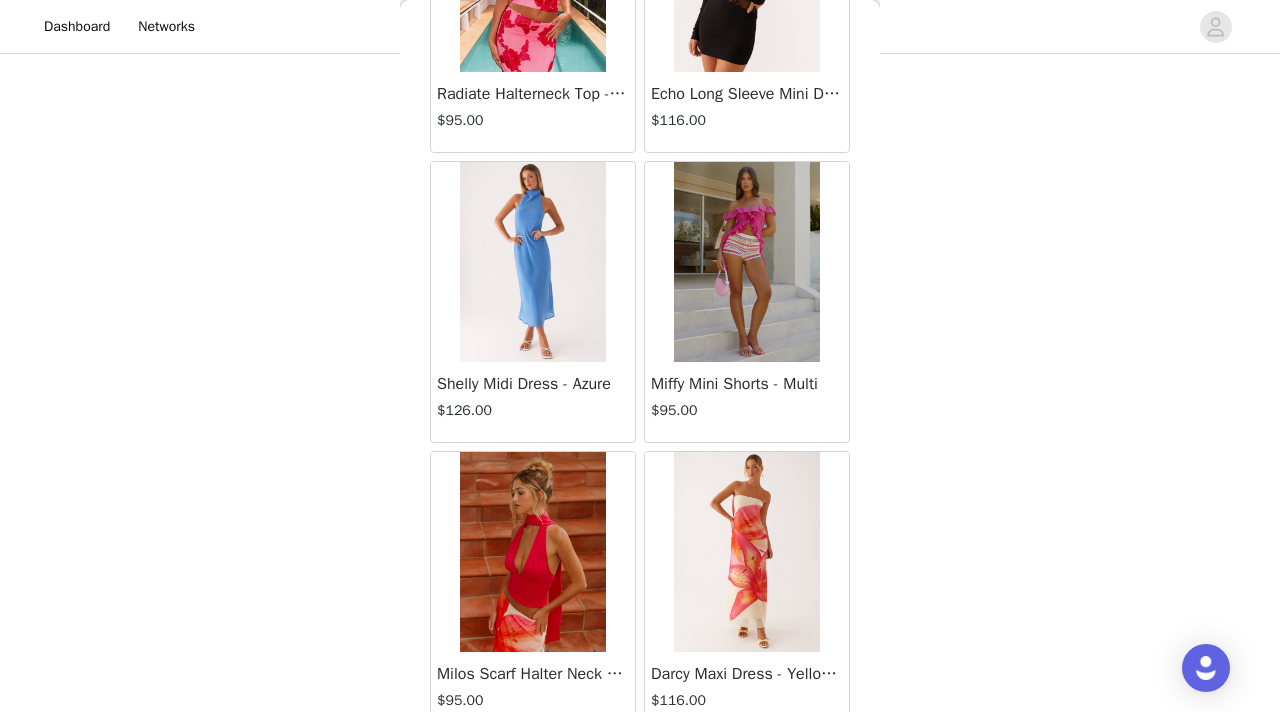 click at bounding box center (532, 262) 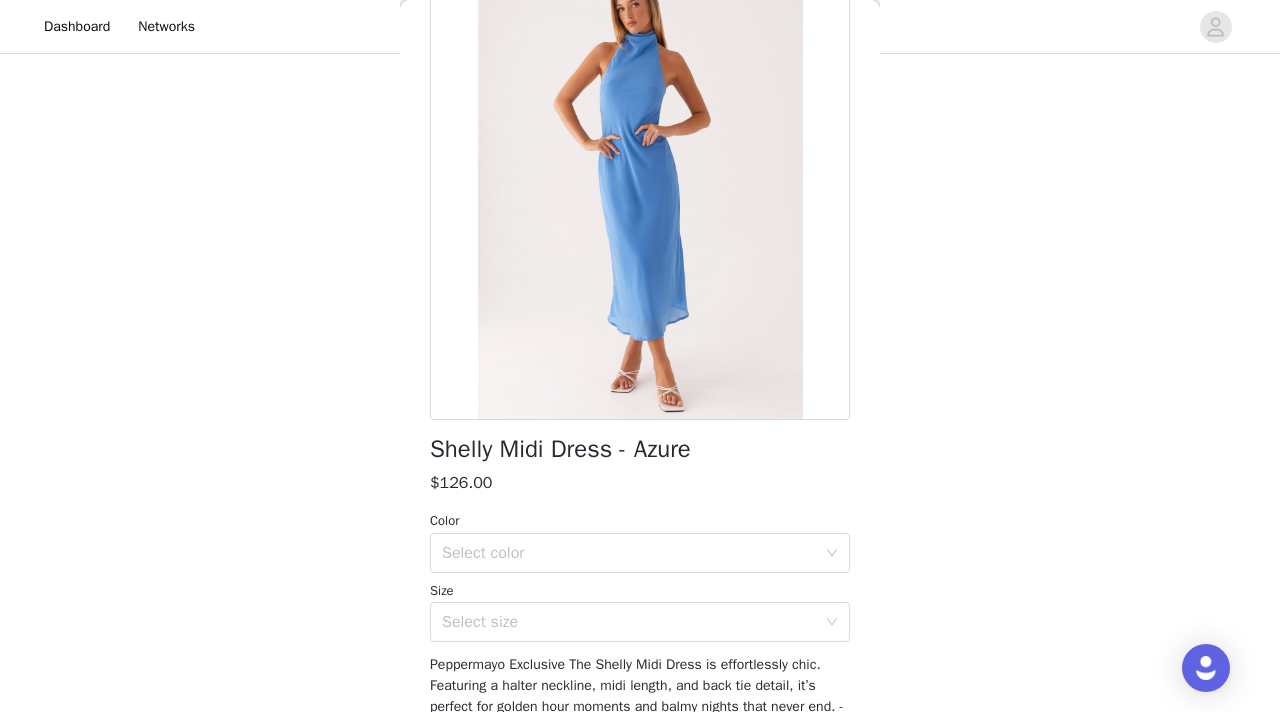 scroll, scrollTop: 131, scrollLeft: 0, axis: vertical 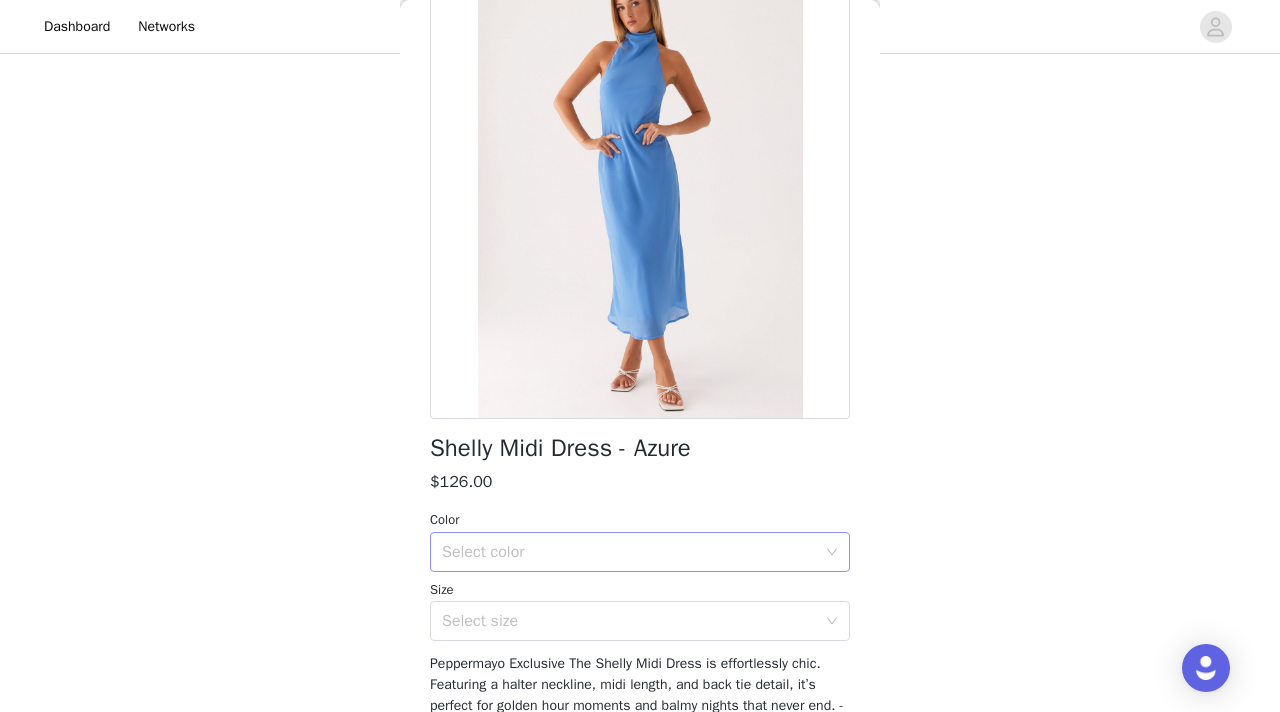 click on "Select color" at bounding box center (629, 552) 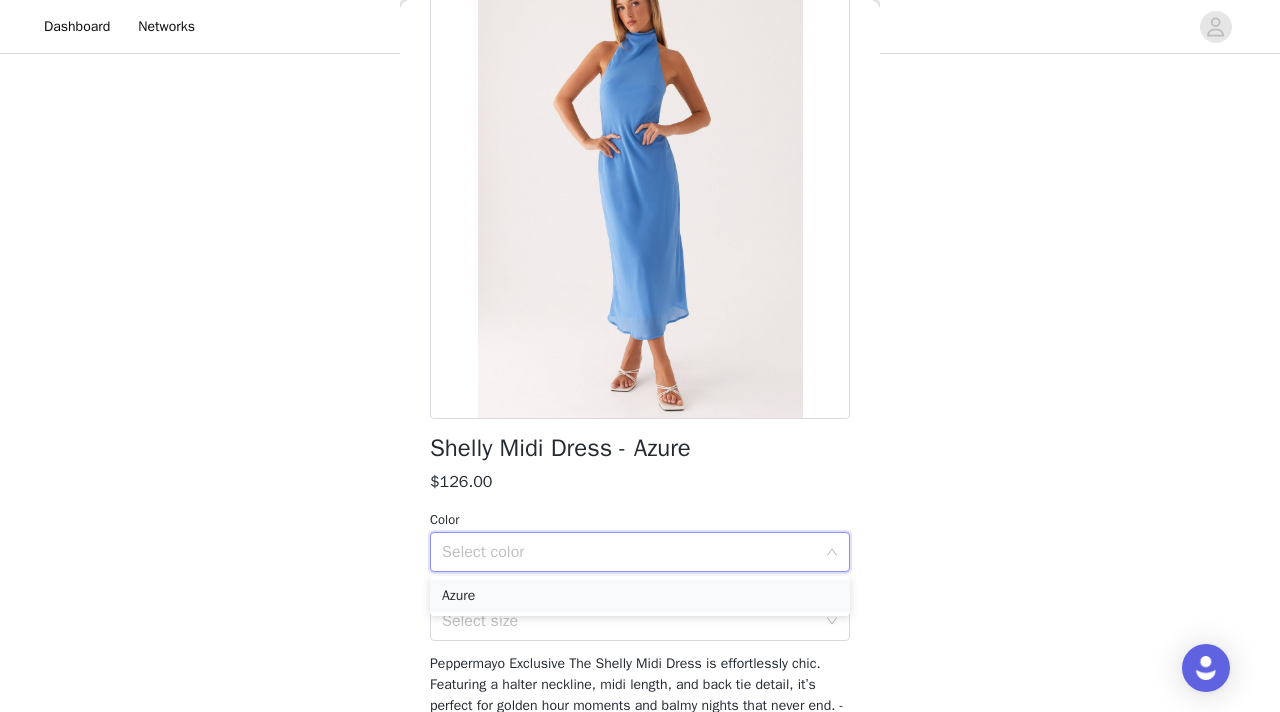 click on "Azure" at bounding box center (640, 596) 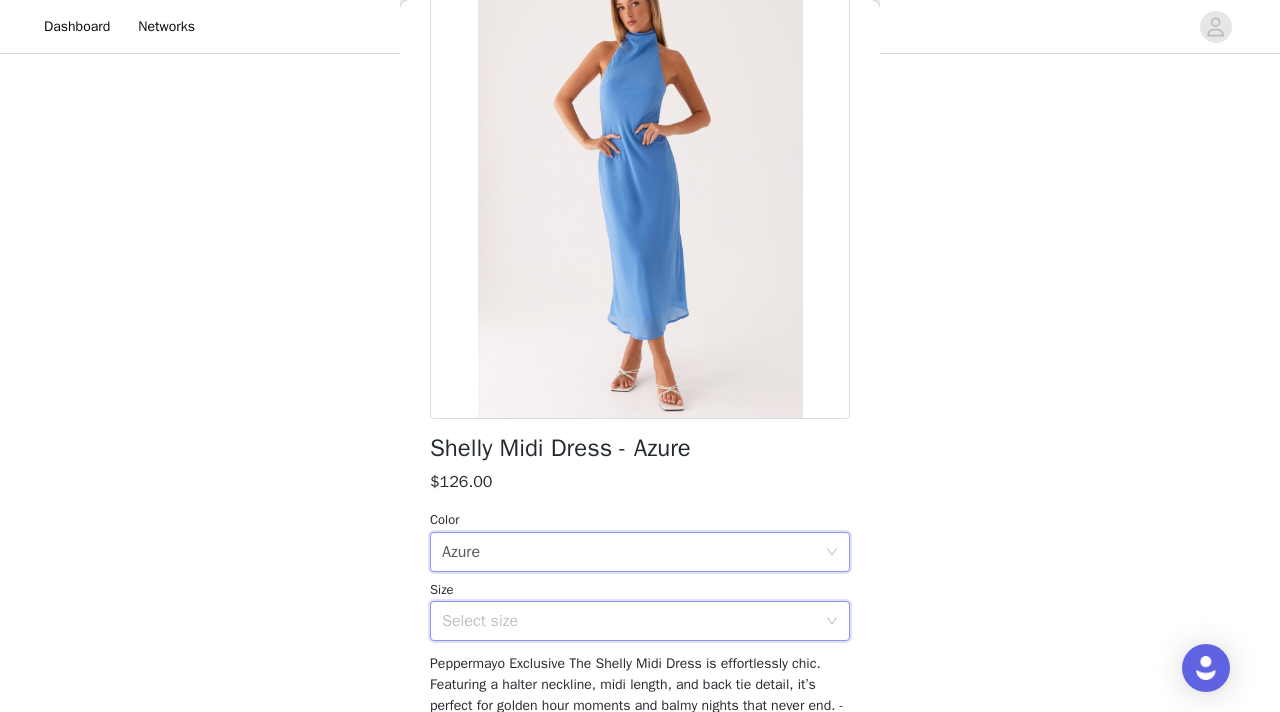 click on "Select size" at bounding box center (633, 621) 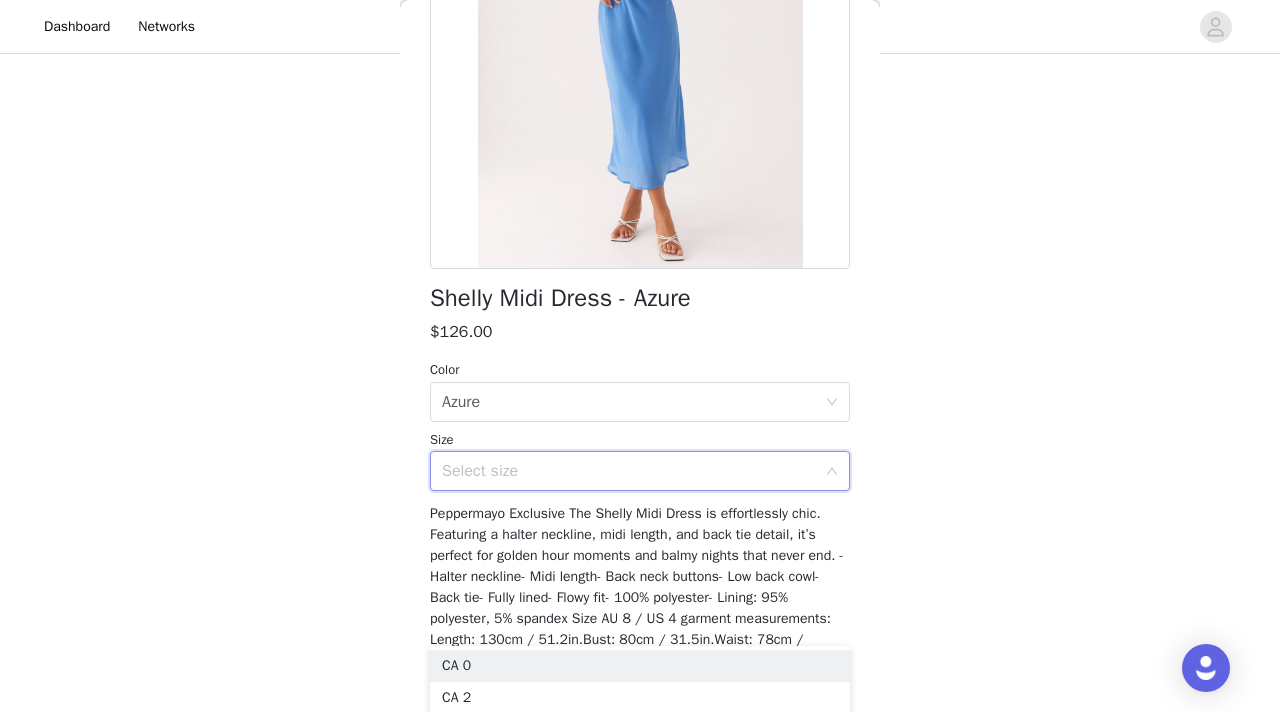 scroll, scrollTop: 280, scrollLeft: 0, axis: vertical 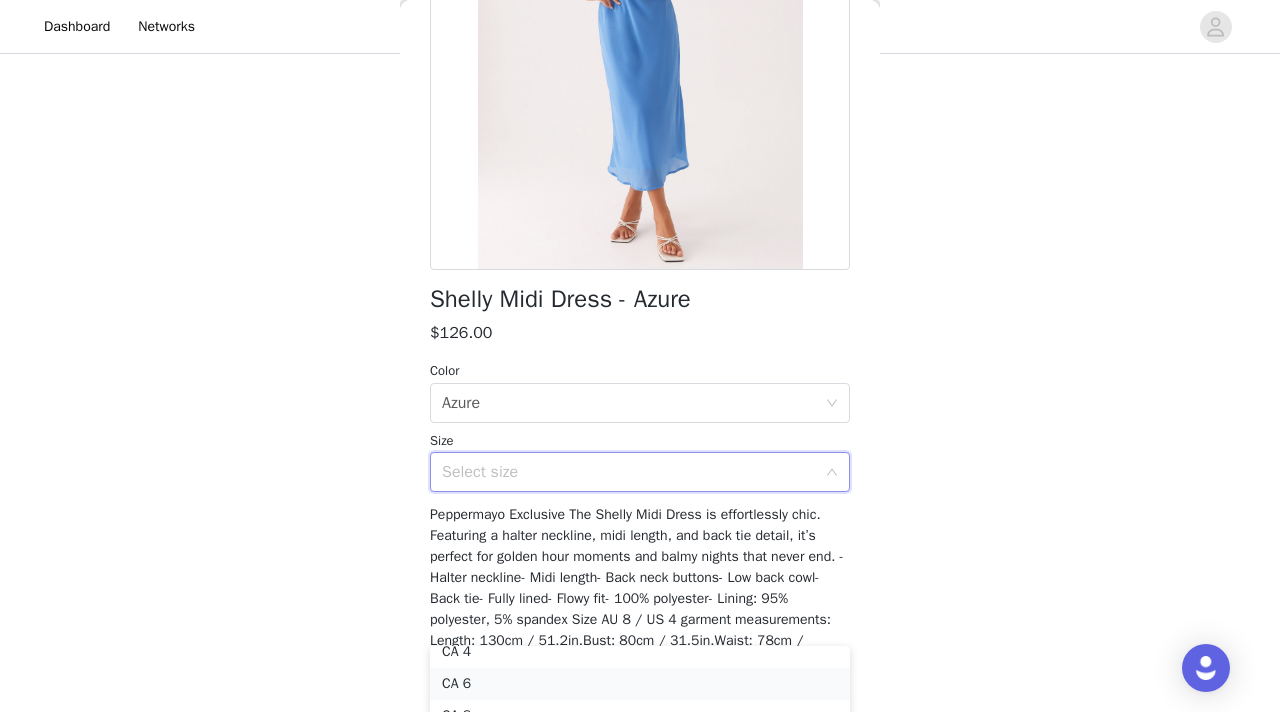 click on "CA 6" at bounding box center (640, 684) 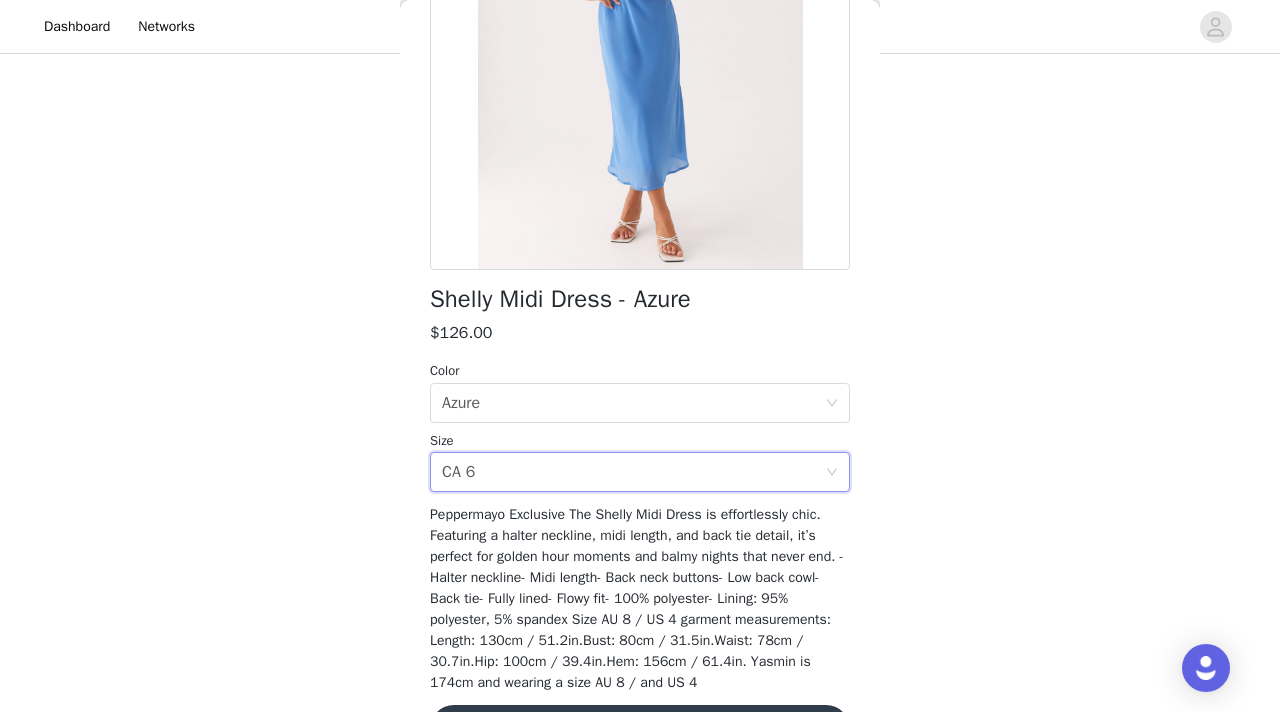 click on "Back     Shelly Midi Dress - Azure       $126.00         Color   Select color Azure Size   Select size CA [NUMBER]       Peppermayo Exclusive The Shelly Midi Dress is effortlessly chic. Featuring a halter neckline, midi length, and back tie detail, it’s perfect for golden hour moments and balmy nights that never end. - Halter neckline- Midi length- Back neck buttons- Low back cowl- Back tie- Fully lined- Flowy fit- 100% polyester- Lining: 95% polyester, 5% spandex Size AU 8 / US 4 garment measurements: Length: 130cm / 51.2in.Bust: 80cm / 31.5in.Waist: 78cm / 30.7in.Hip: 100cm / 39.4in.Hem: 156cm / 61.4in. Yasmin is 174cm and wearing a size AU 8 / and US 4   Add Product" at bounding box center [640, 356] 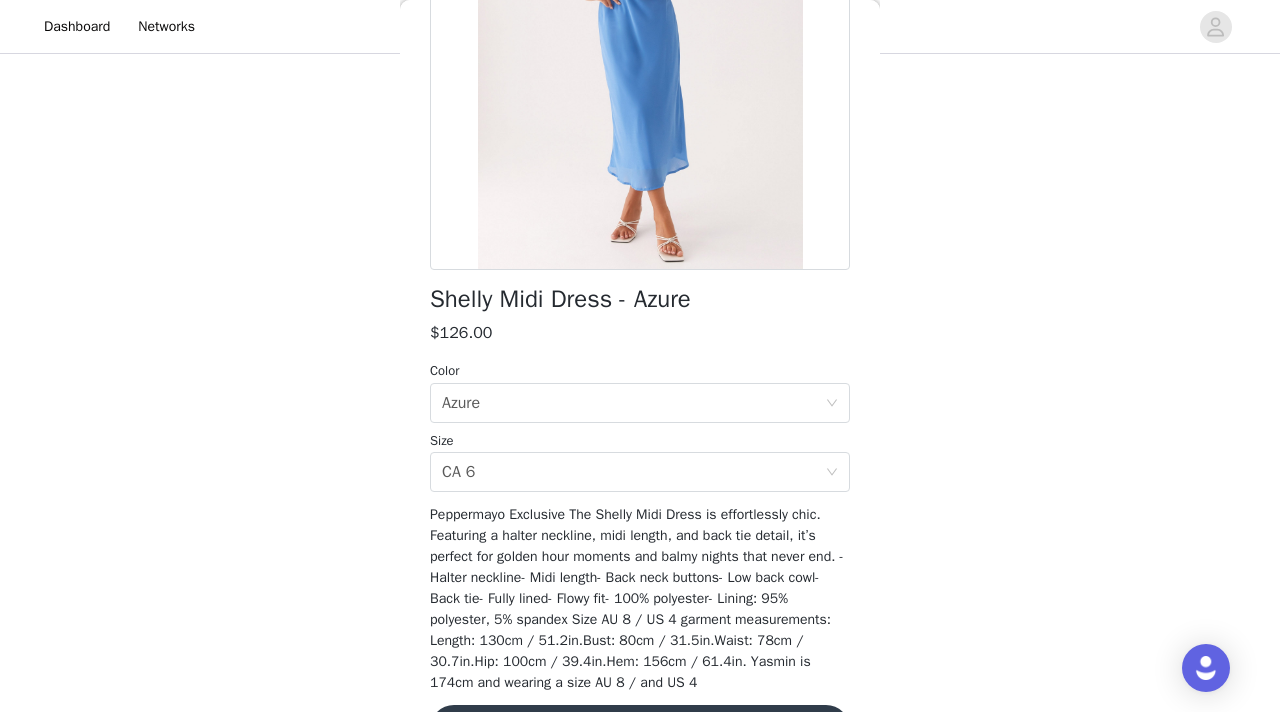 scroll, scrollTop: 345, scrollLeft: 0, axis: vertical 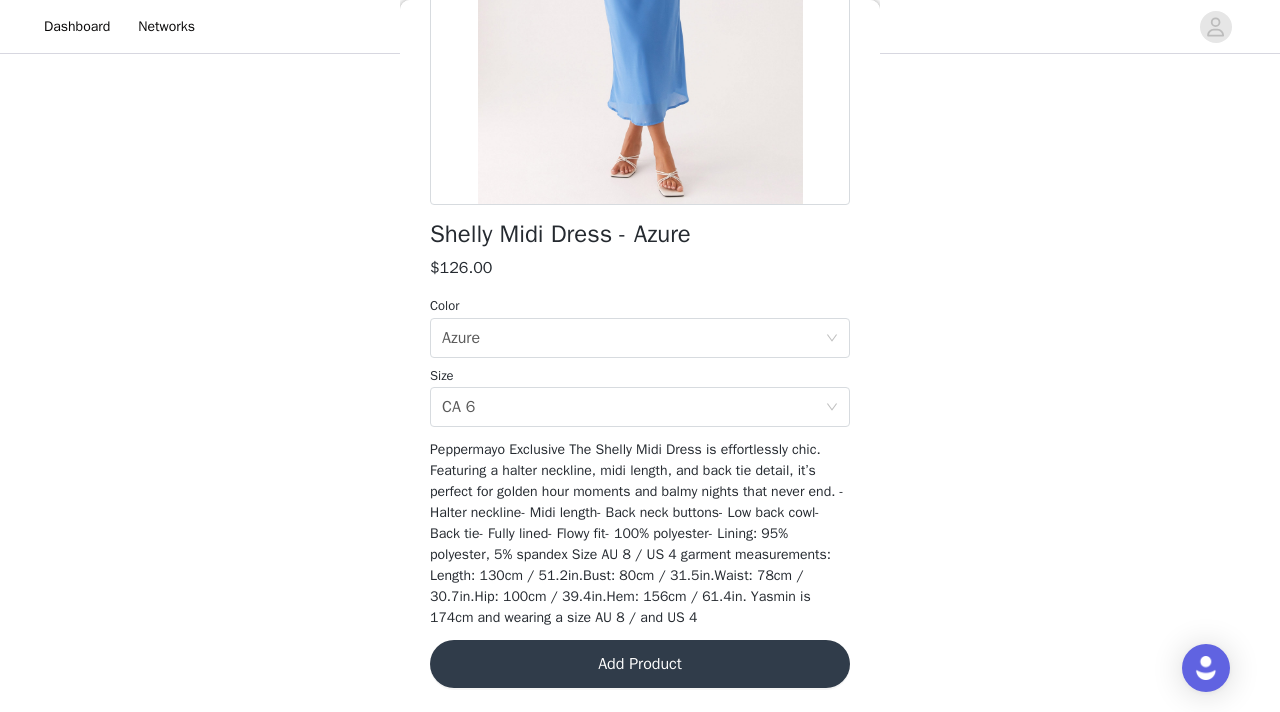 click on "Add Product" at bounding box center [640, 664] 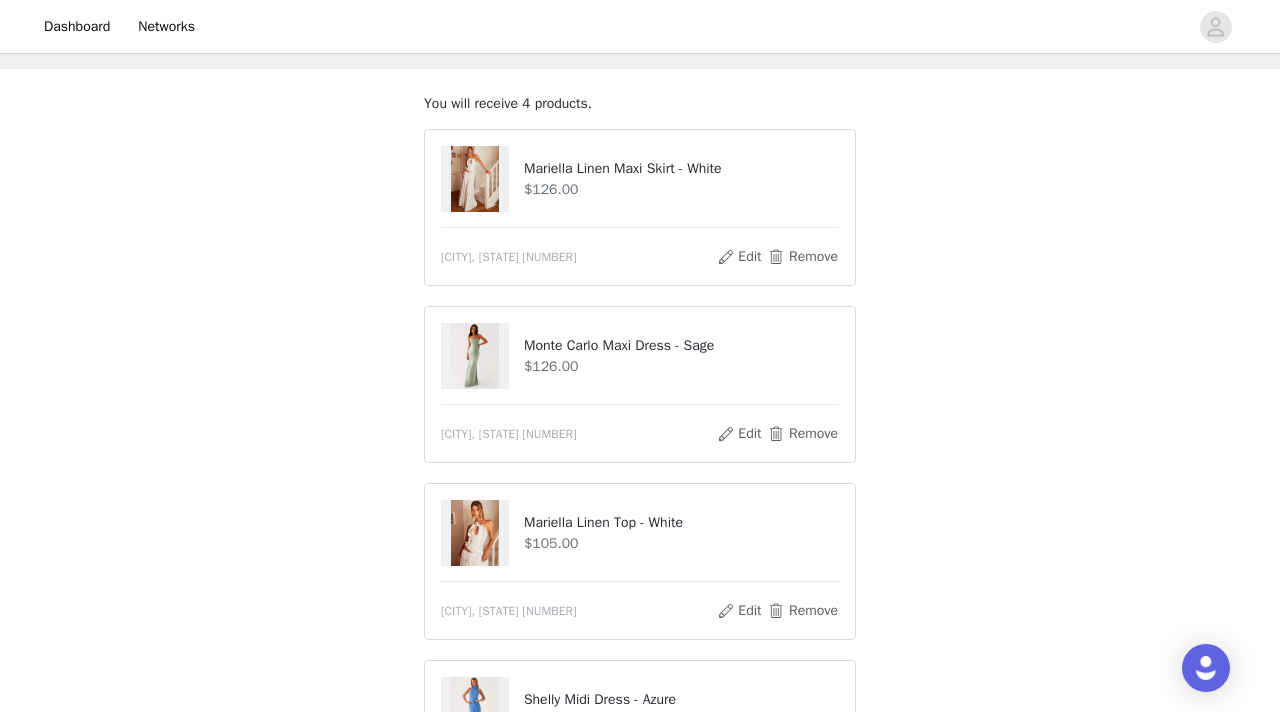 scroll, scrollTop: 385, scrollLeft: 0, axis: vertical 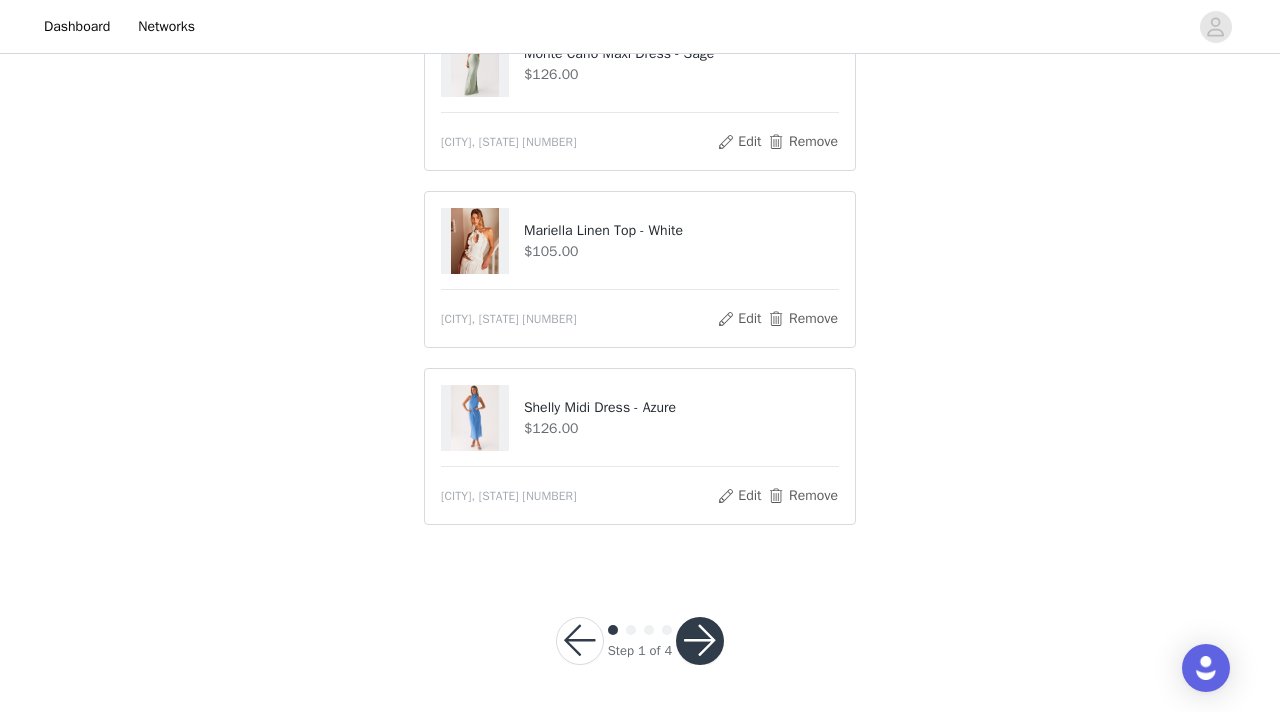 click at bounding box center [700, 641] 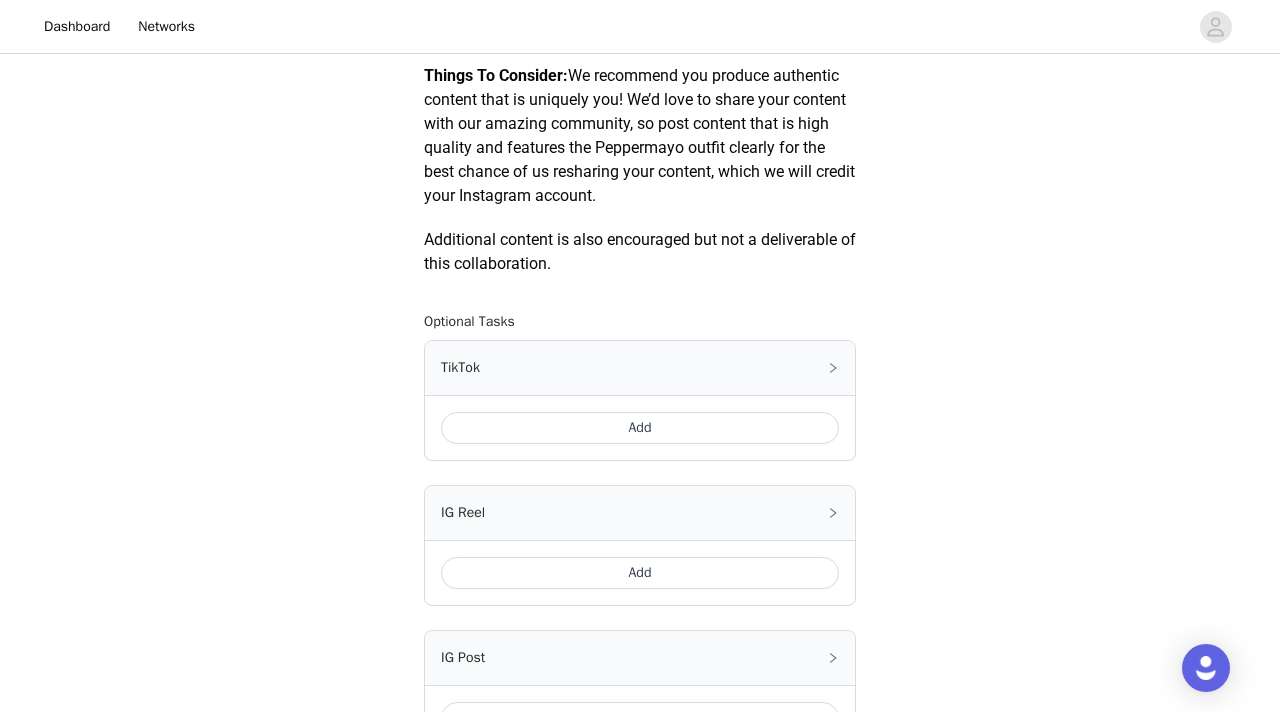 scroll, scrollTop: 1236, scrollLeft: 0, axis: vertical 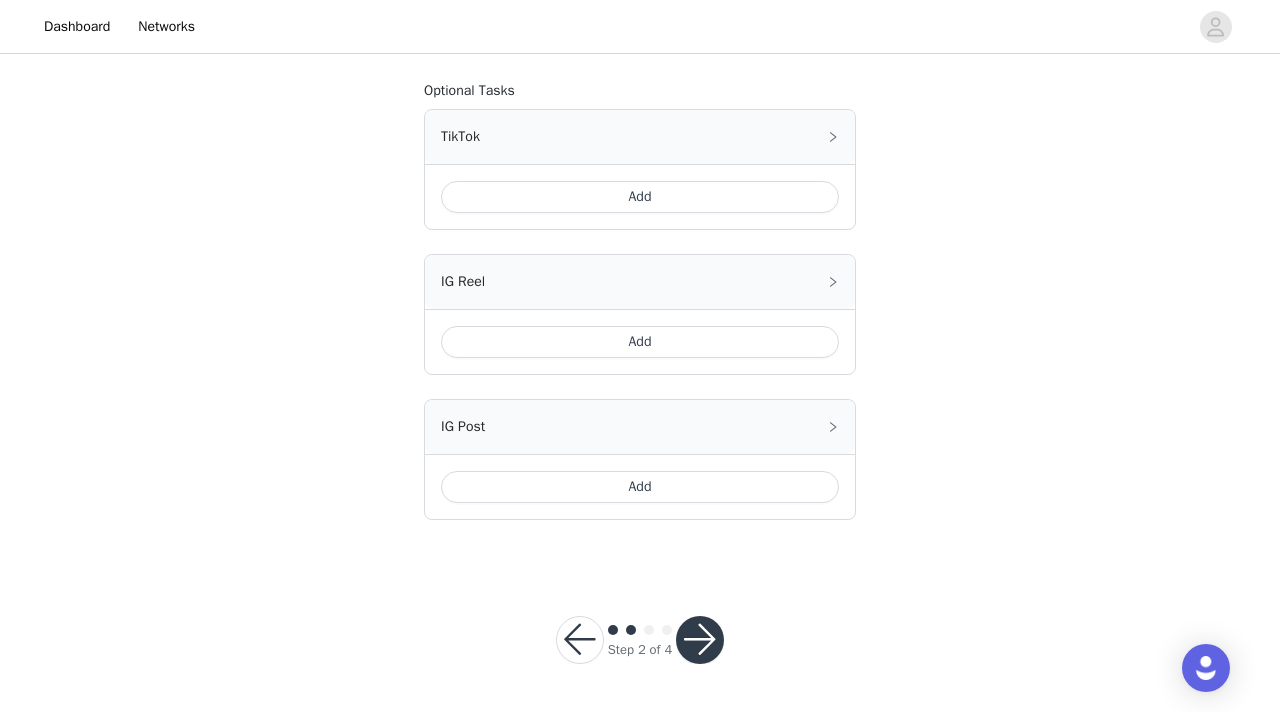 click on "Add" at bounding box center [640, 487] 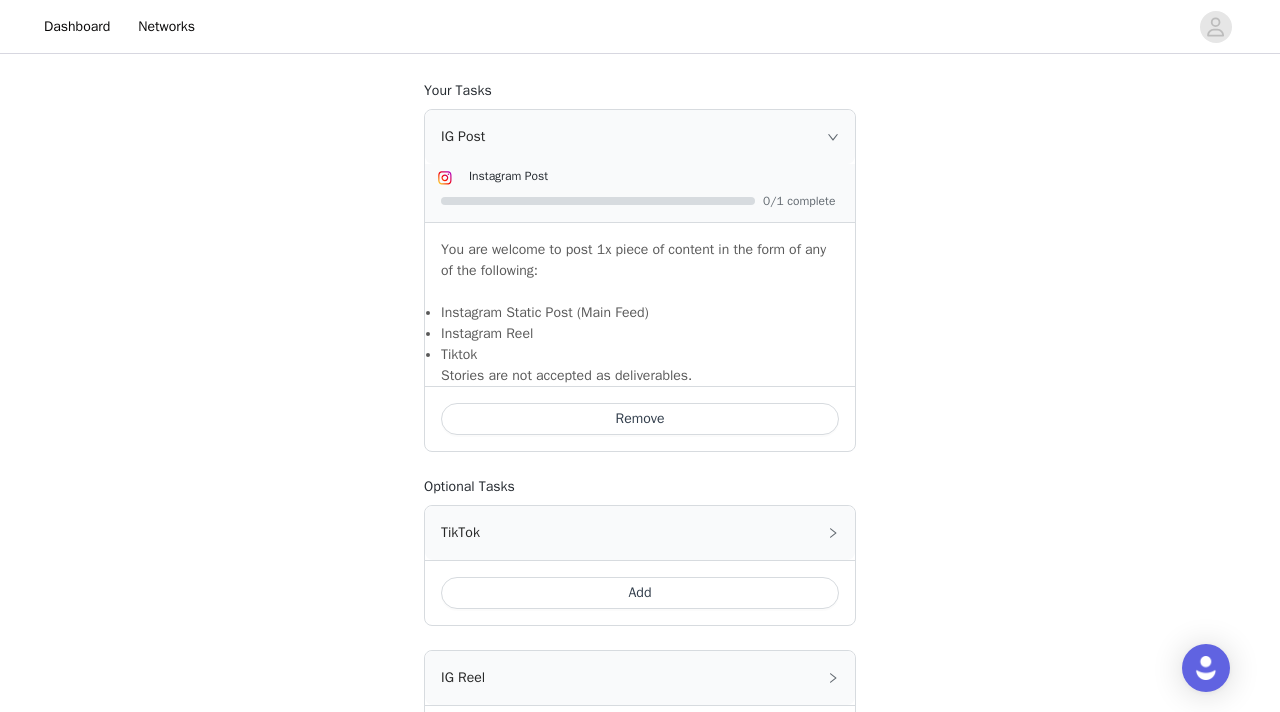 click on "Remove" at bounding box center [640, 419] 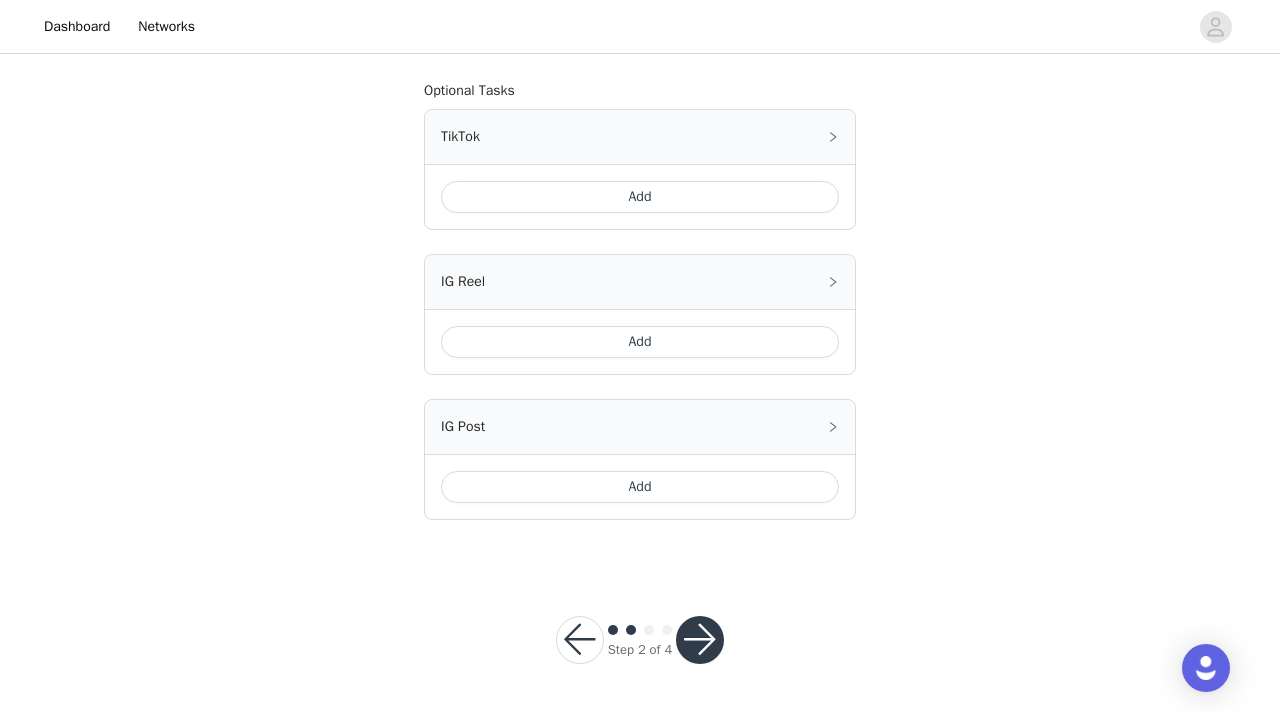 click on "Add" at bounding box center (640, 487) 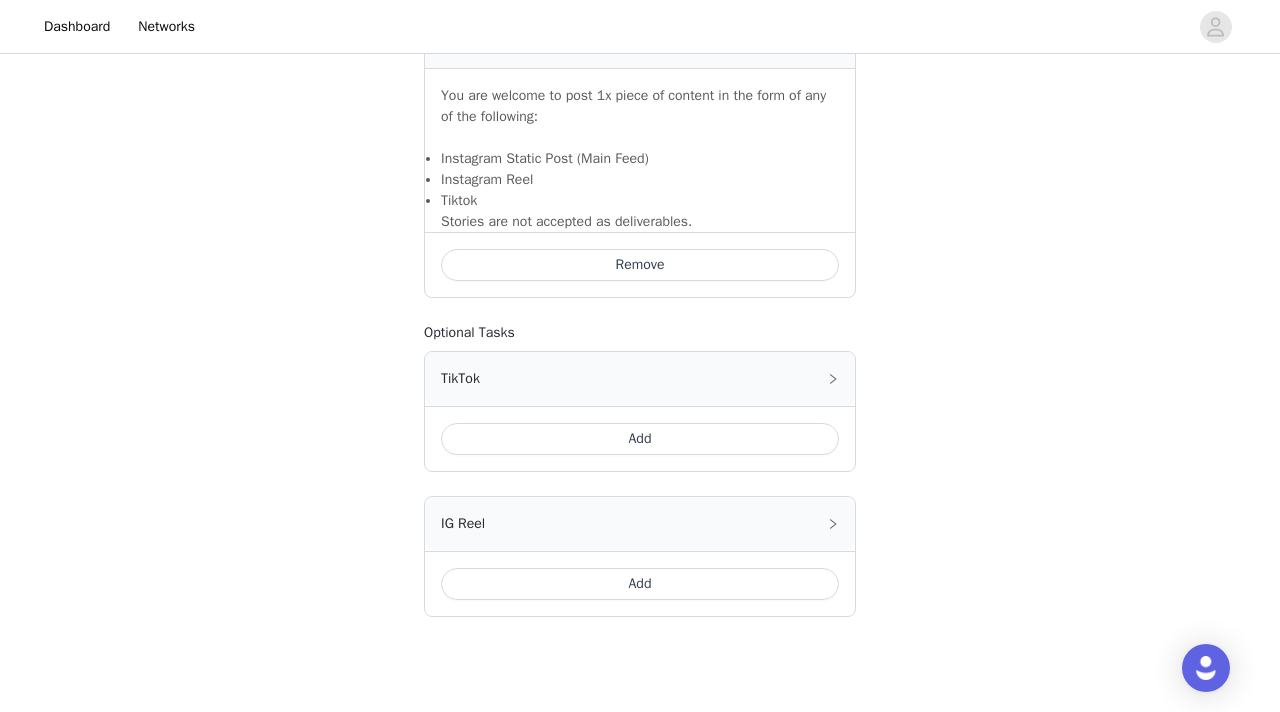 scroll, scrollTop: 1487, scrollLeft: 0, axis: vertical 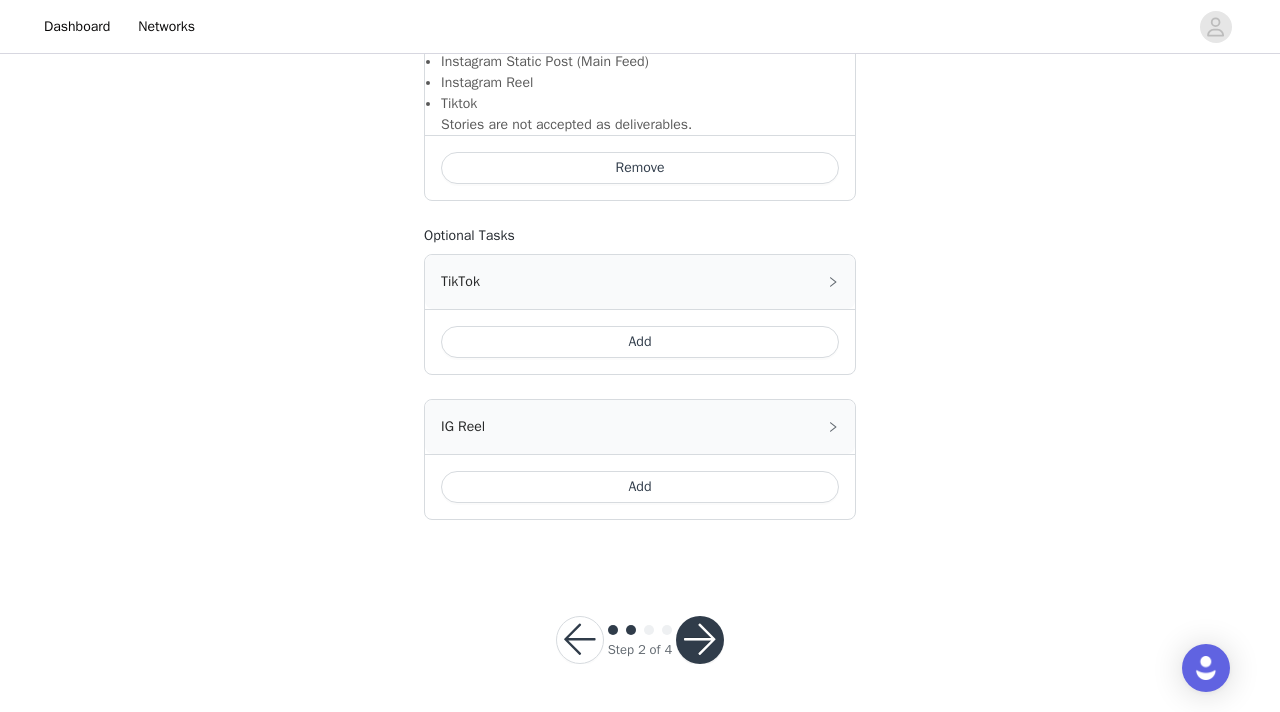 click at bounding box center (700, 640) 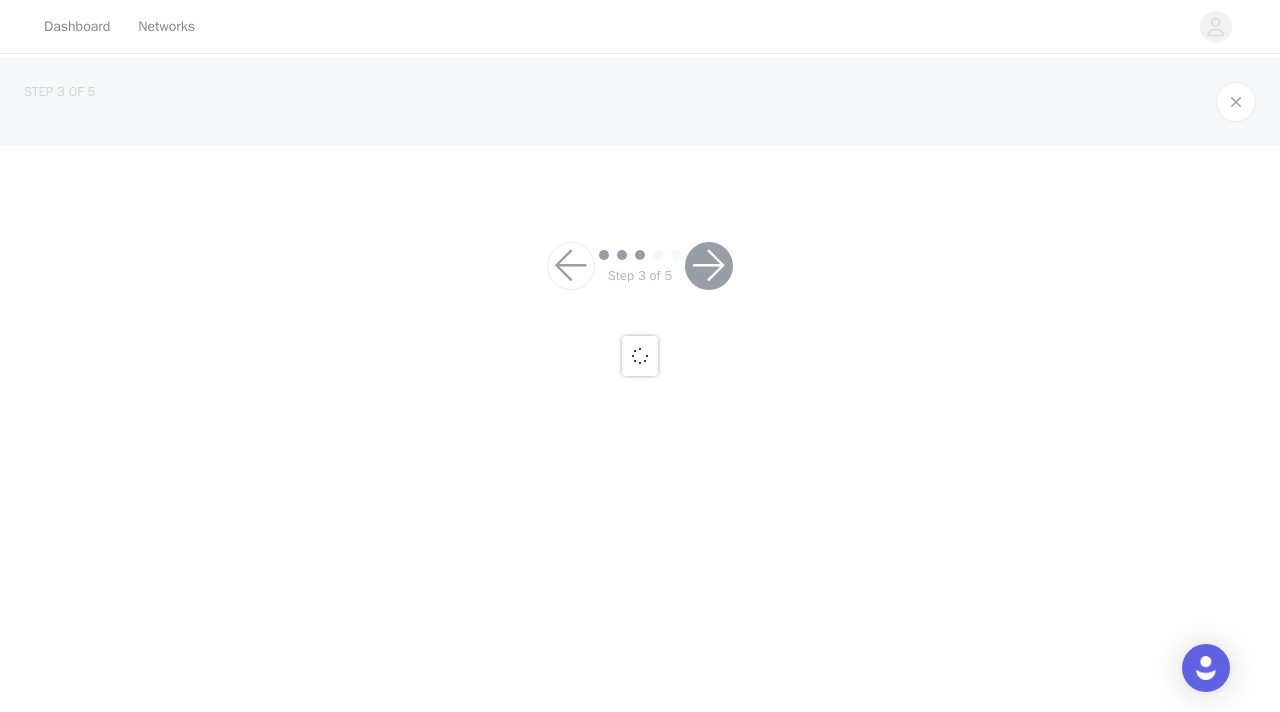 scroll, scrollTop: 0, scrollLeft: 0, axis: both 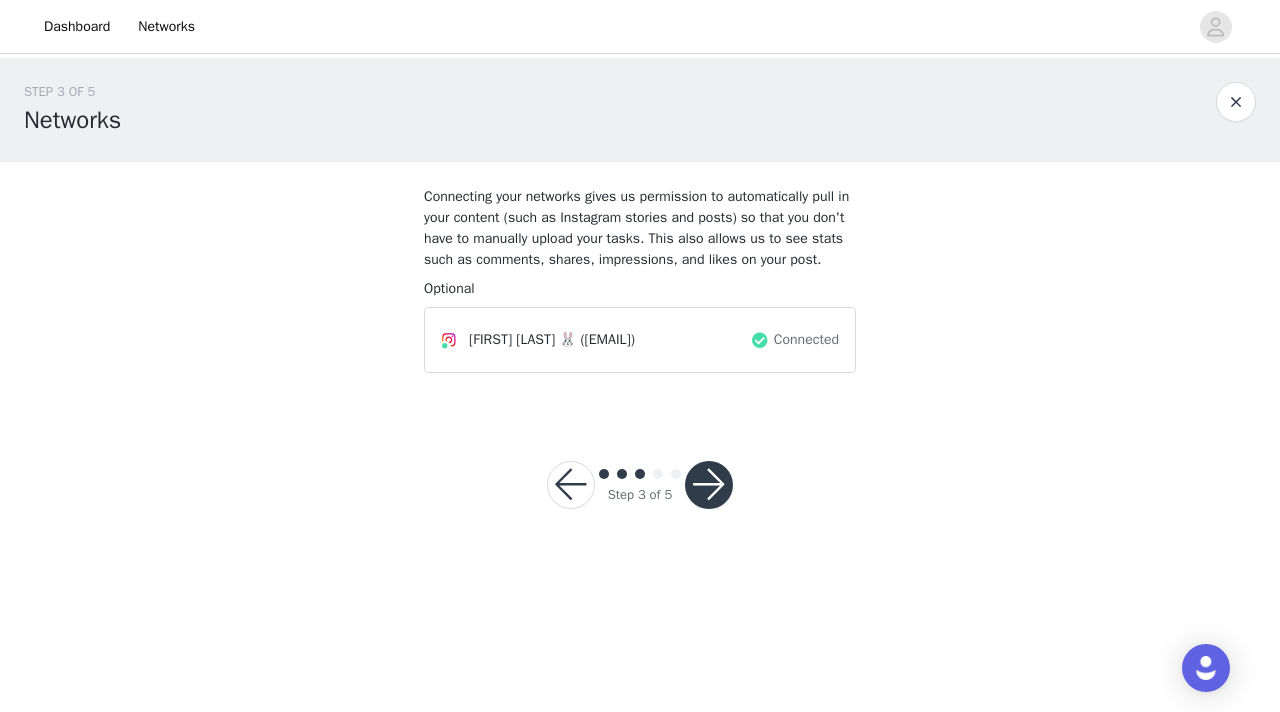 click at bounding box center (709, 485) 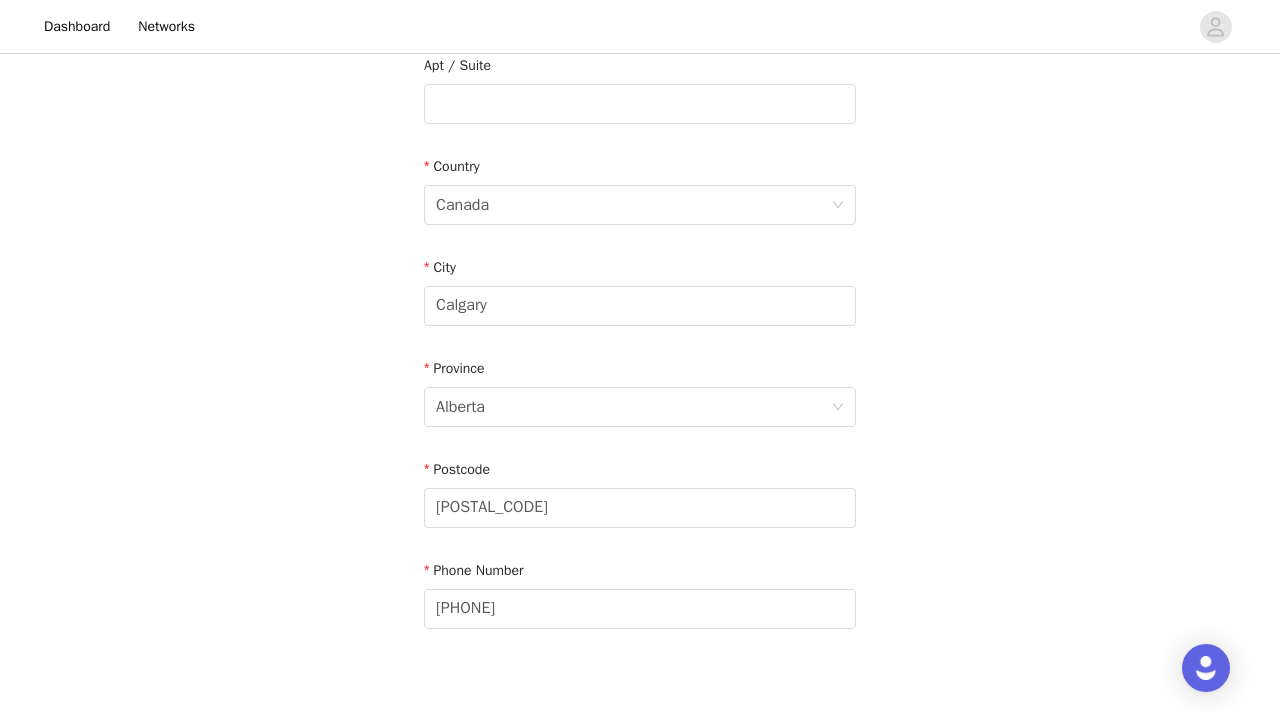 scroll, scrollTop: 651, scrollLeft: 0, axis: vertical 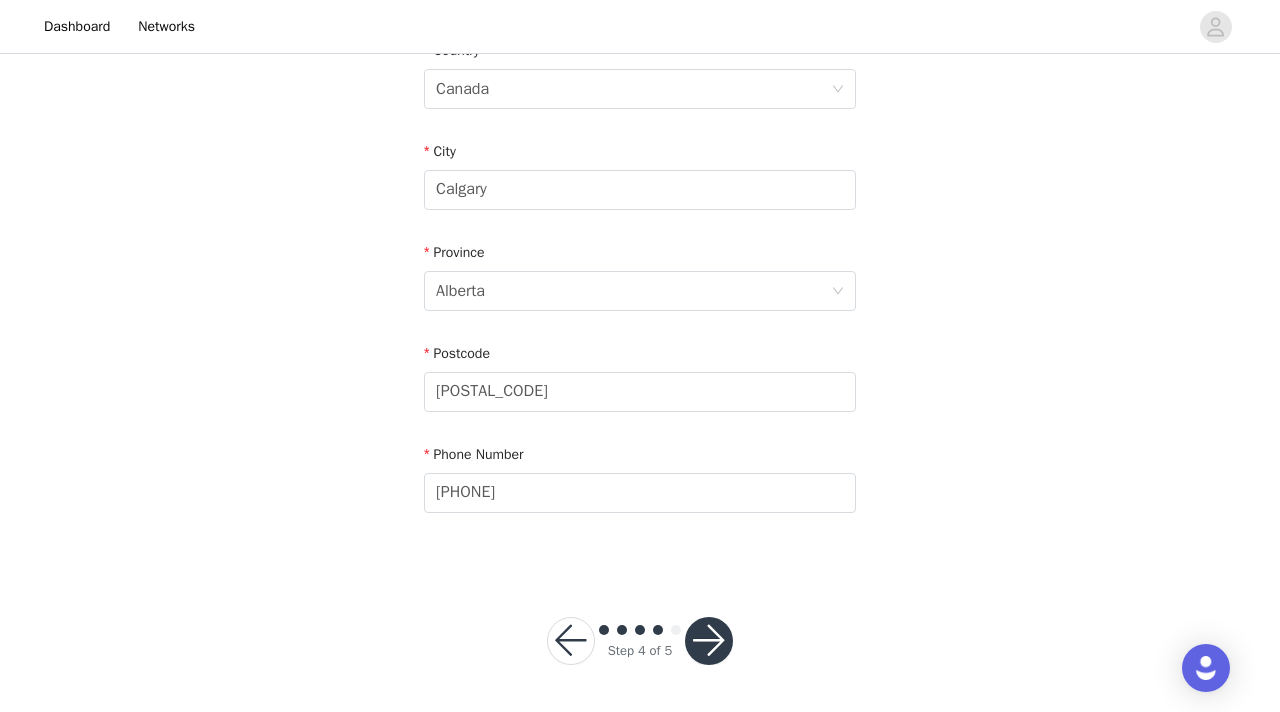 click on "Step 4 of 5" at bounding box center (640, 641) 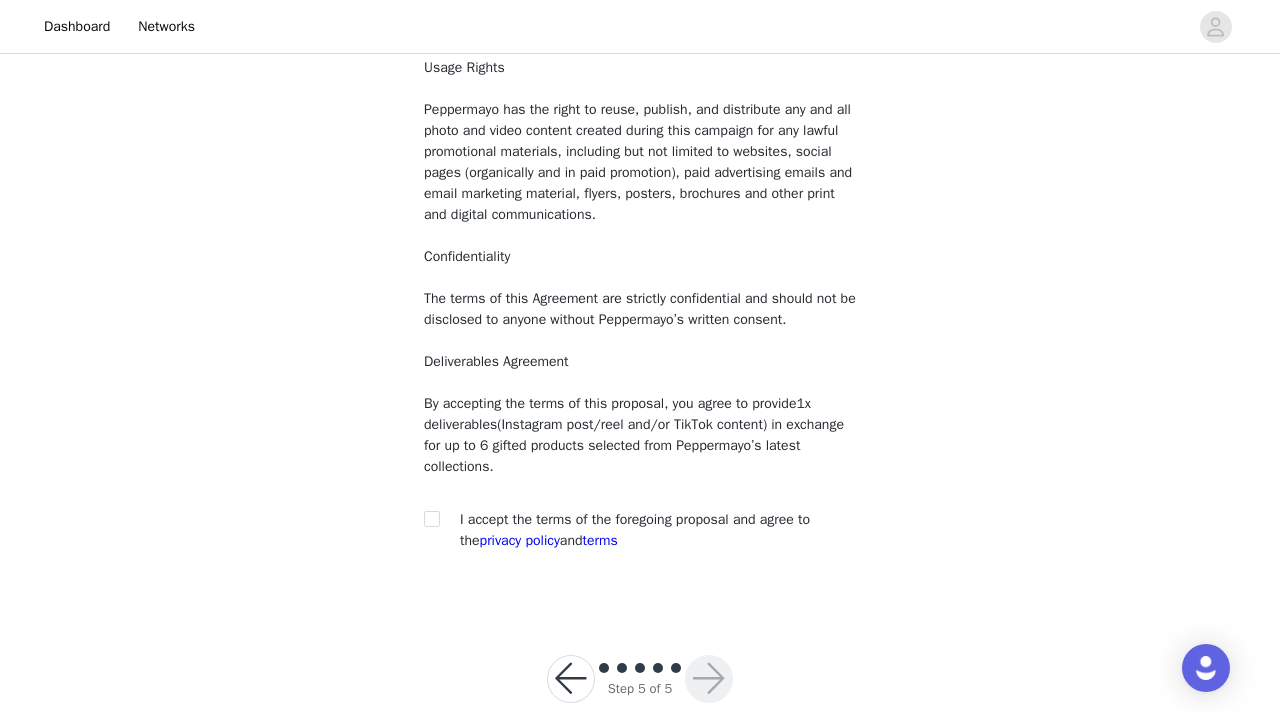 scroll, scrollTop: 209, scrollLeft: 0, axis: vertical 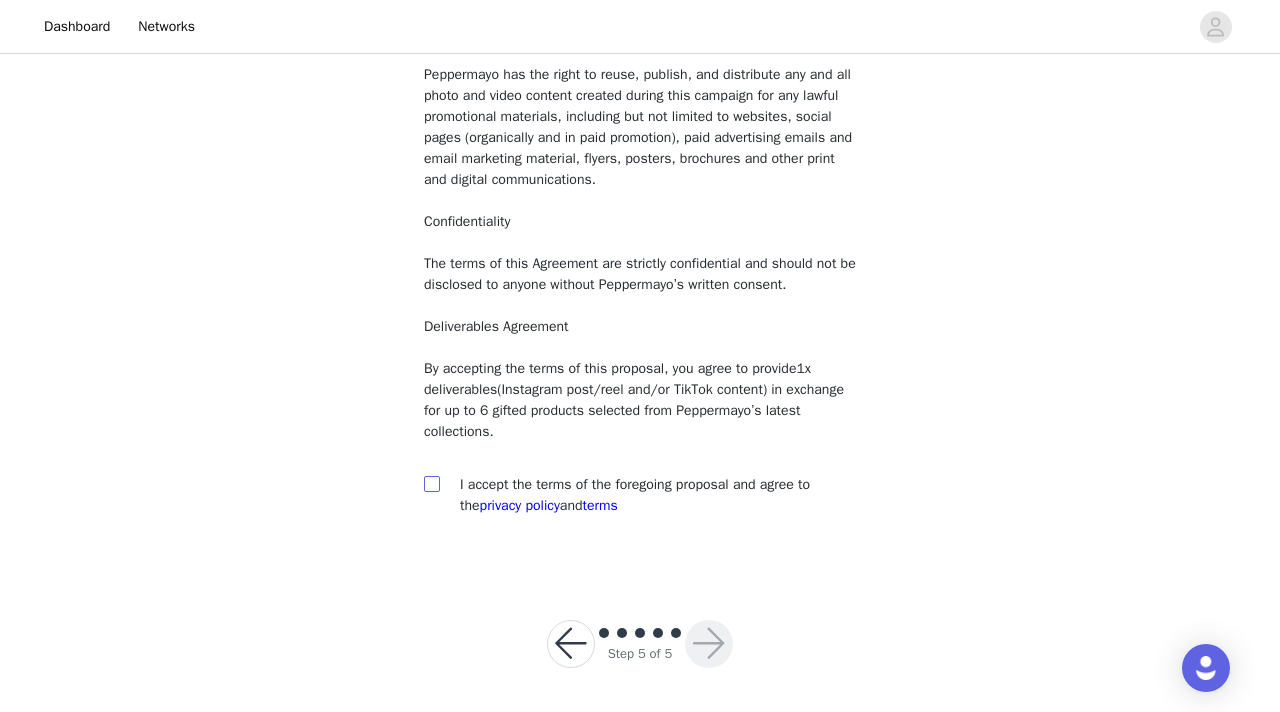 click at bounding box center [431, 483] 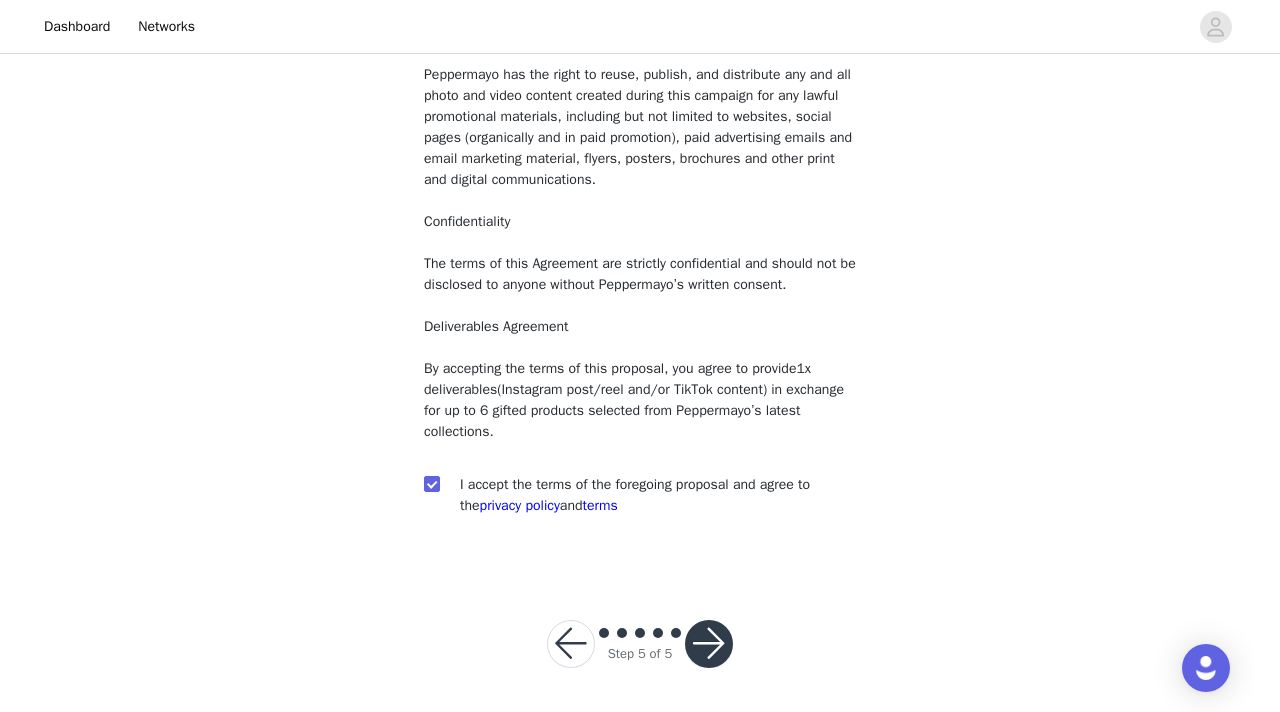 click at bounding box center [709, 644] 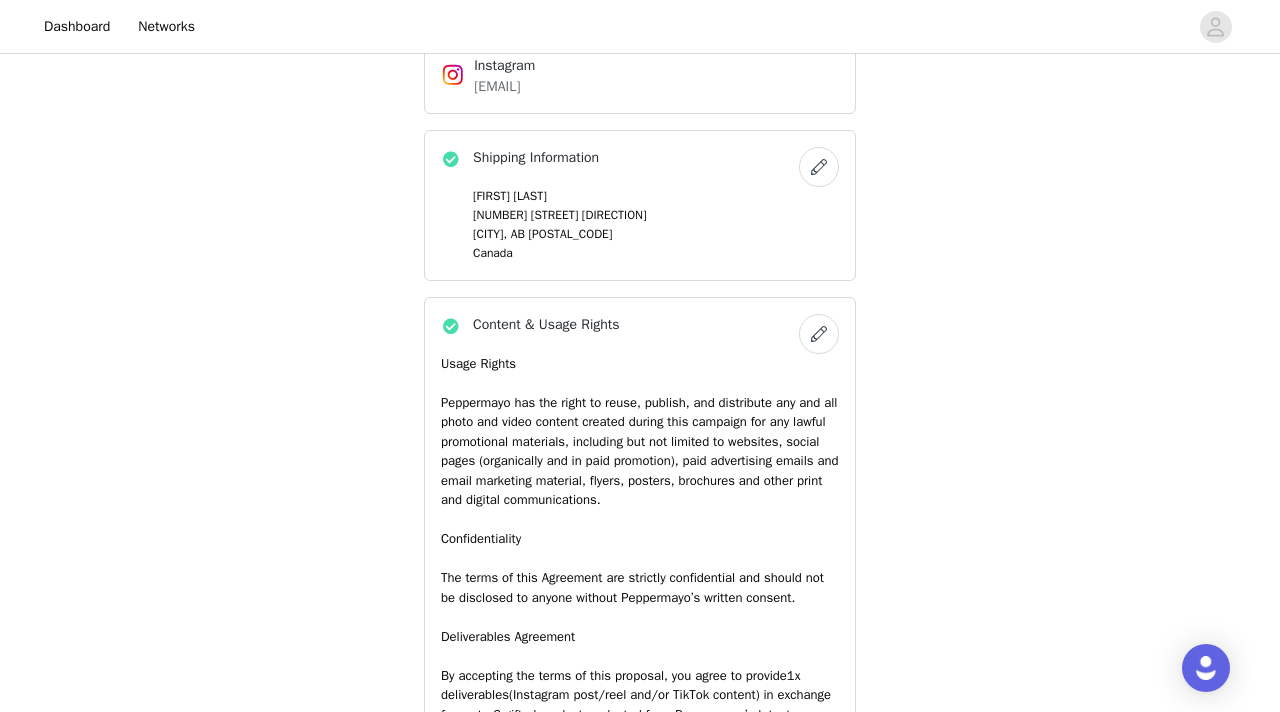 scroll, scrollTop: 1726, scrollLeft: 0, axis: vertical 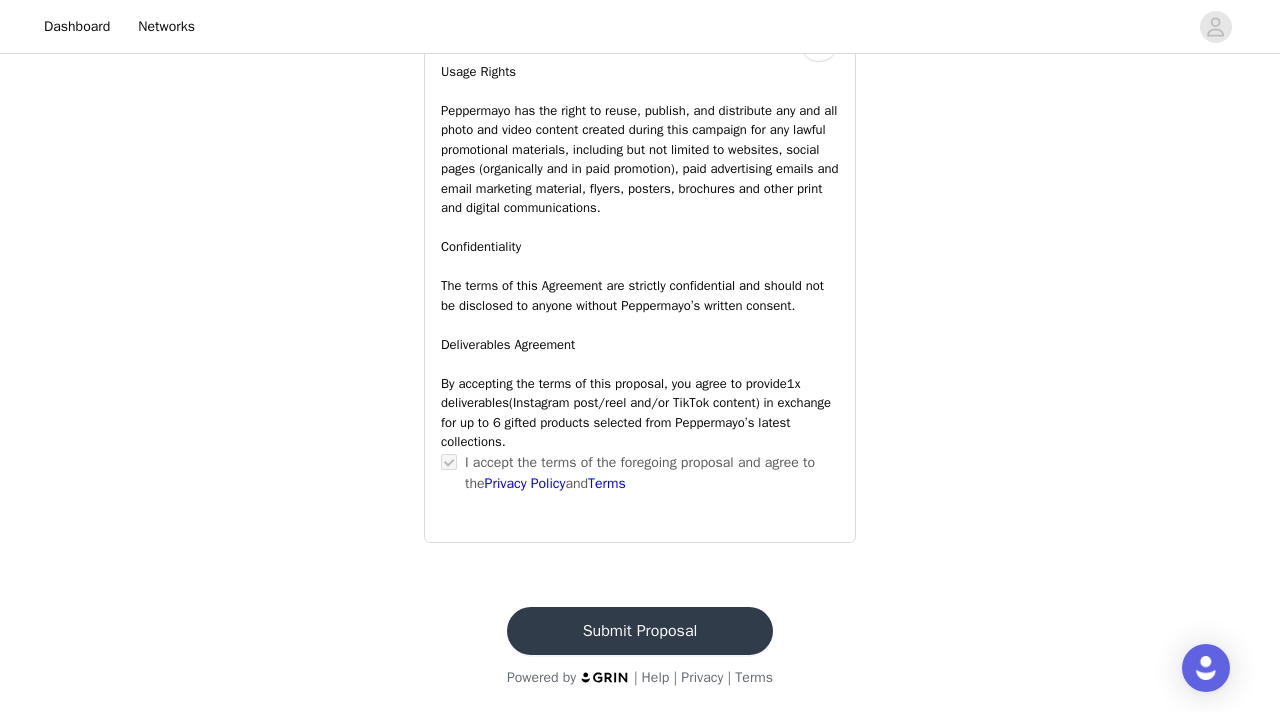 click on "Submit Proposal" at bounding box center (640, 631) 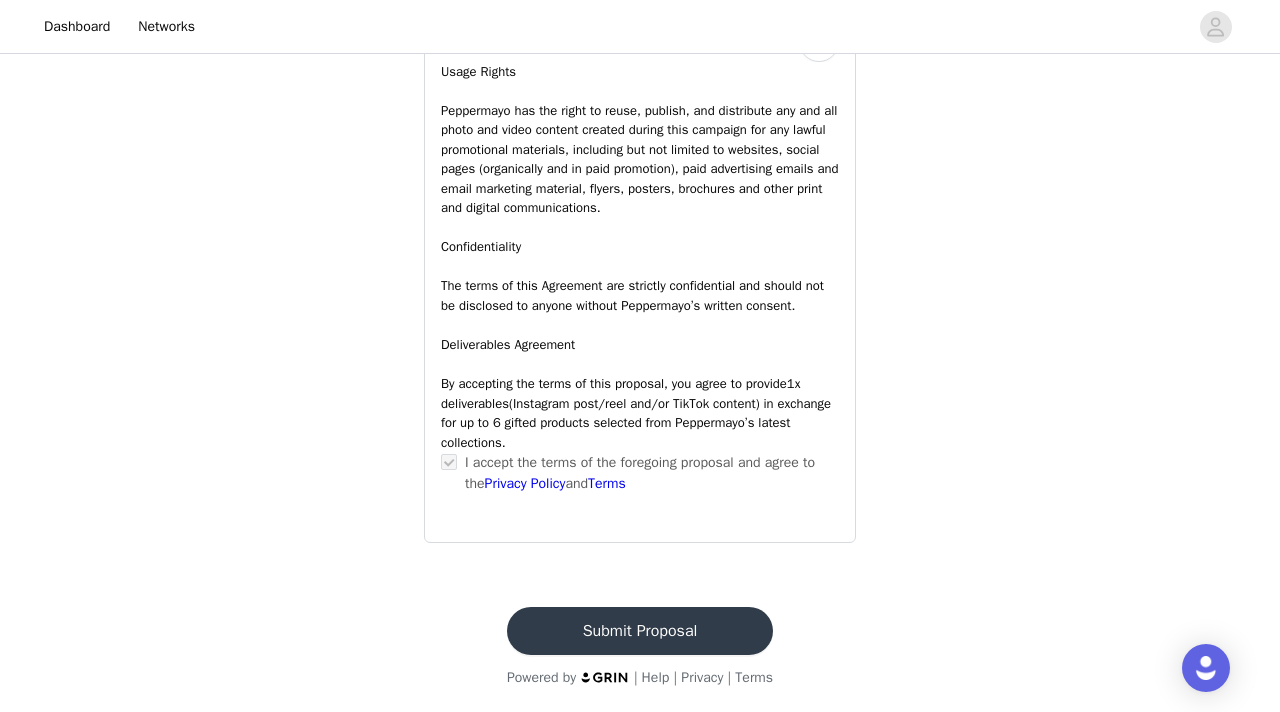 scroll, scrollTop: 0, scrollLeft: 0, axis: both 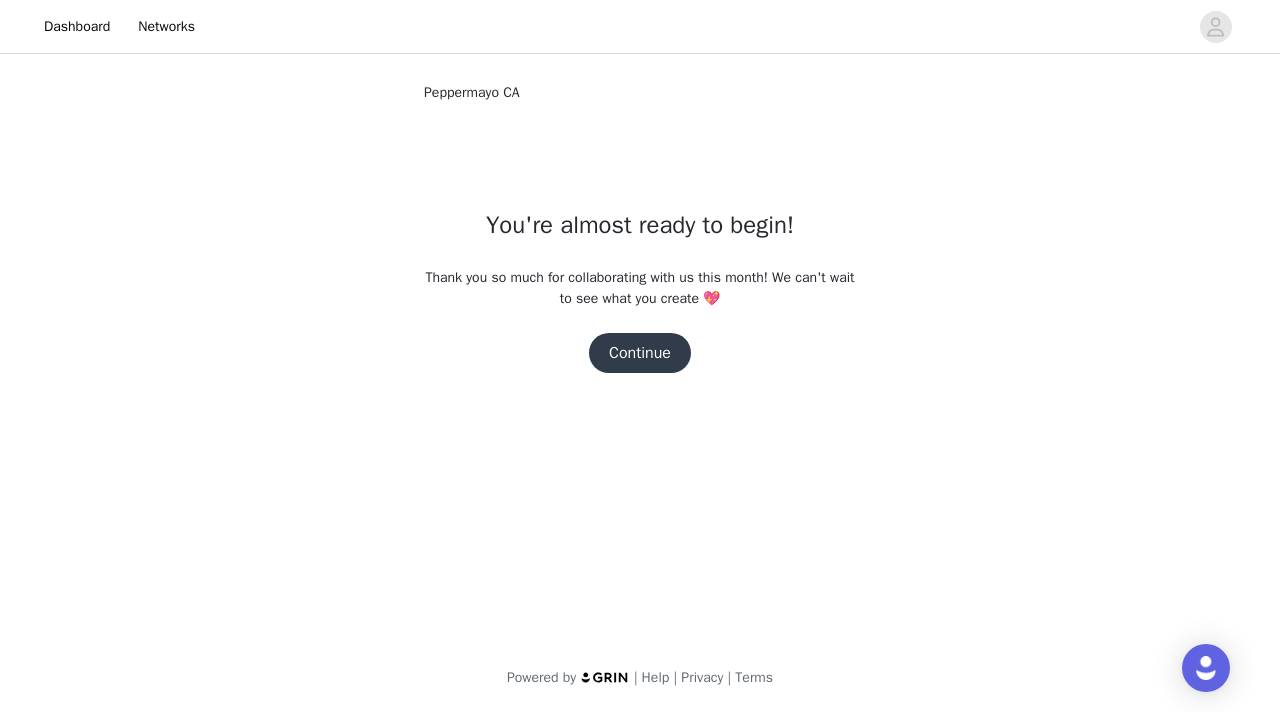 click on "Continue" at bounding box center (640, 353) 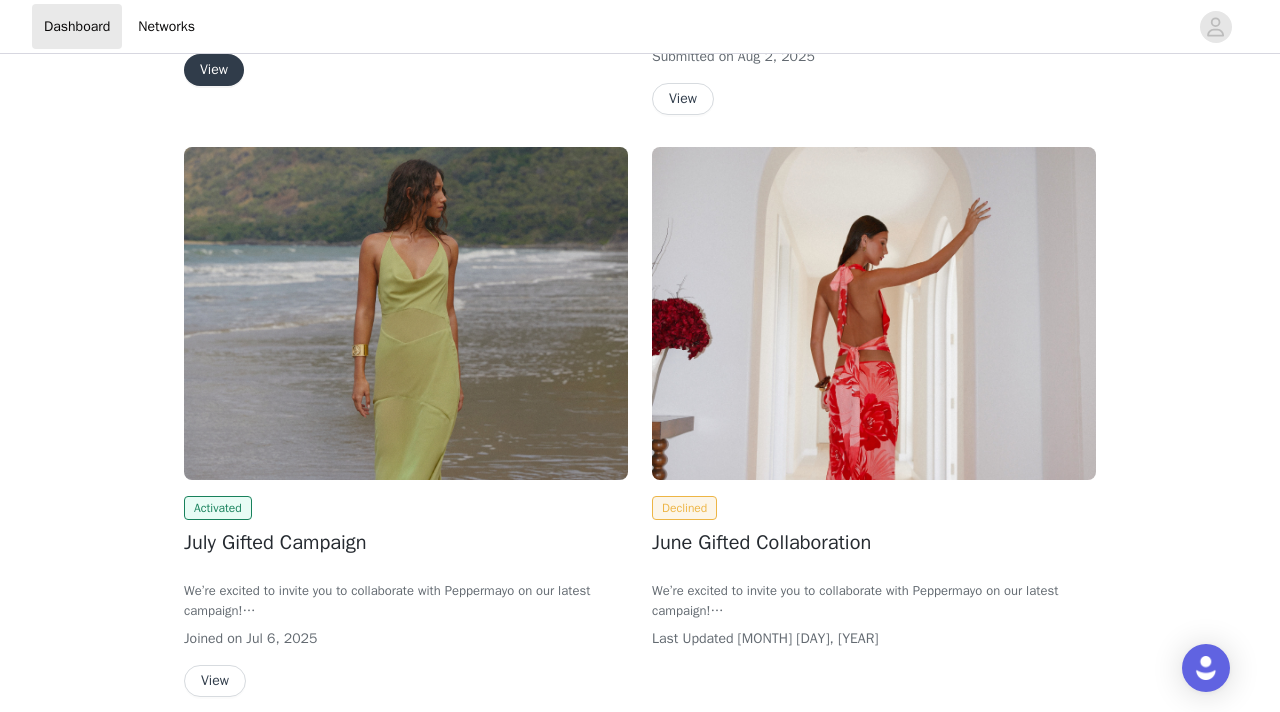 scroll, scrollTop: 784, scrollLeft: 0, axis: vertical 